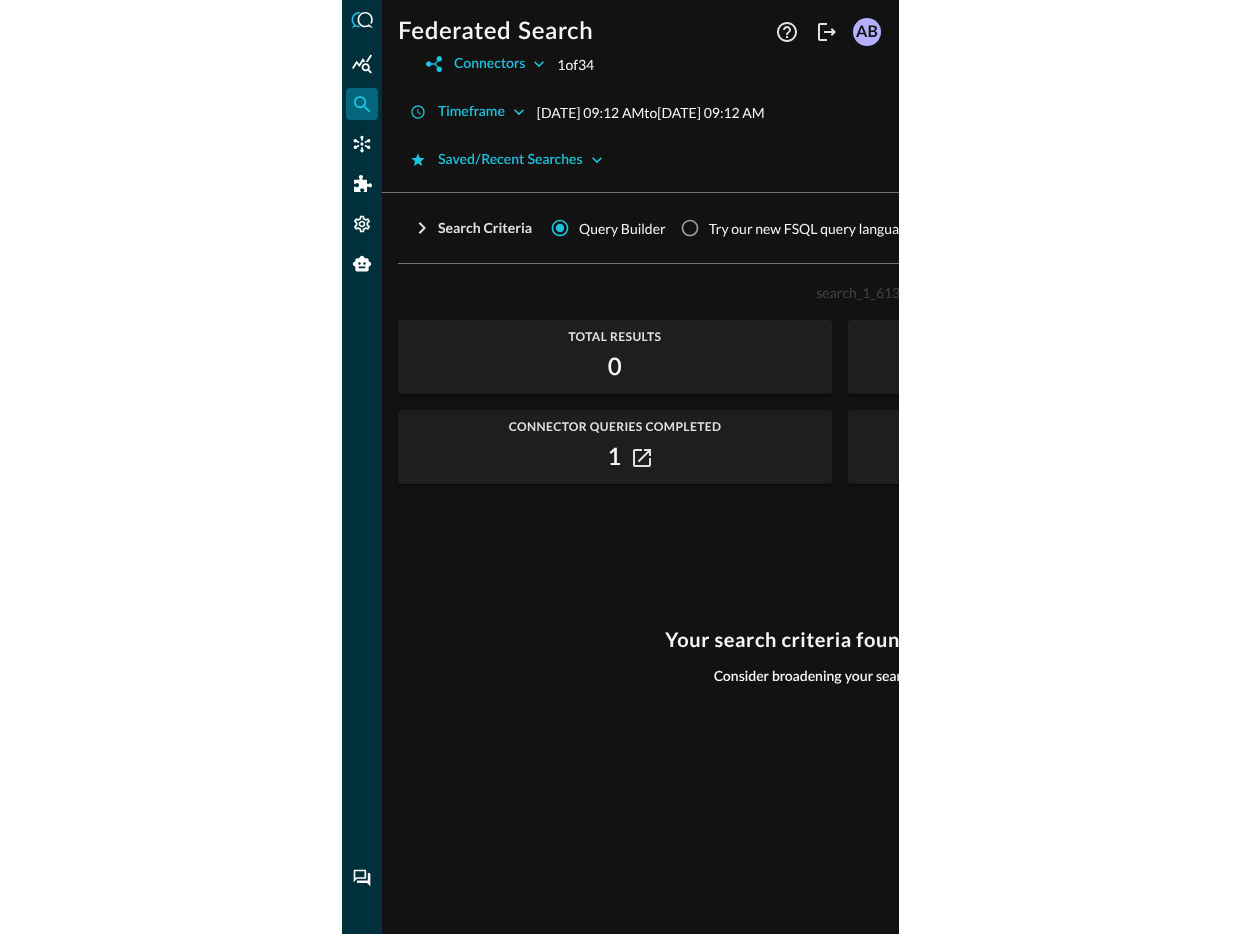 scroll, scrollTop: 0, scrollLeft: 0, axis: both 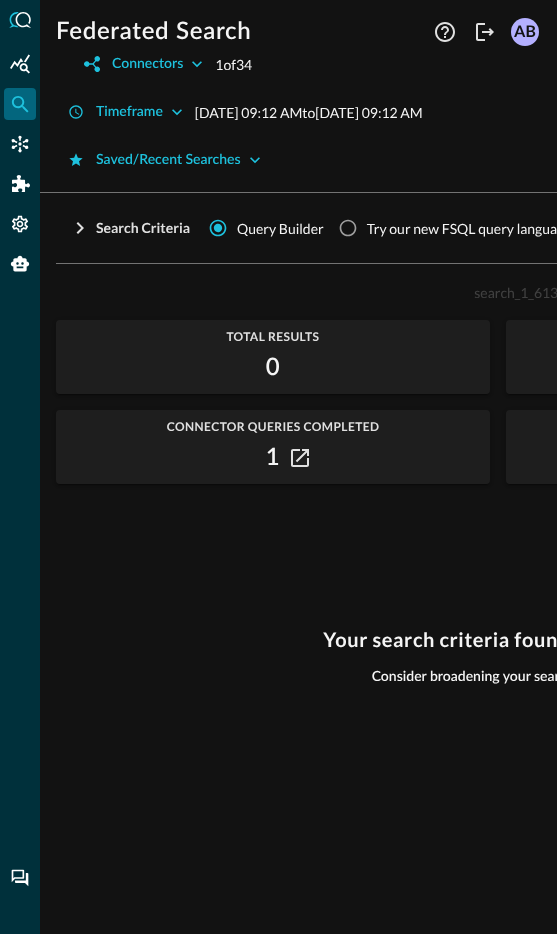 drag, startPoint x: 556, startPoint y: 109, endPoint x: 725, endPoint y: 104, distance: 169.07394 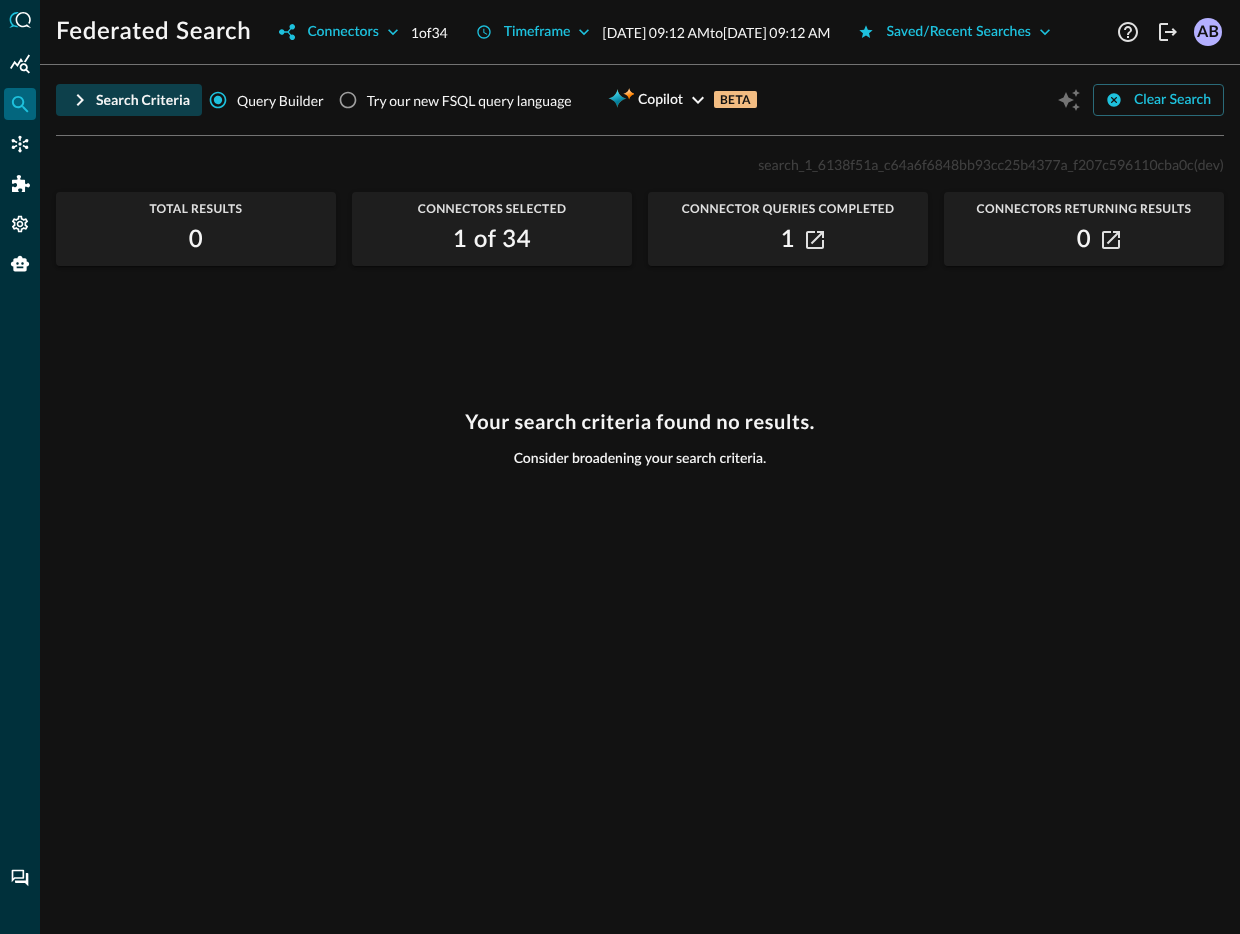 click on "Search Criteria" at bounding box center [143, 100] 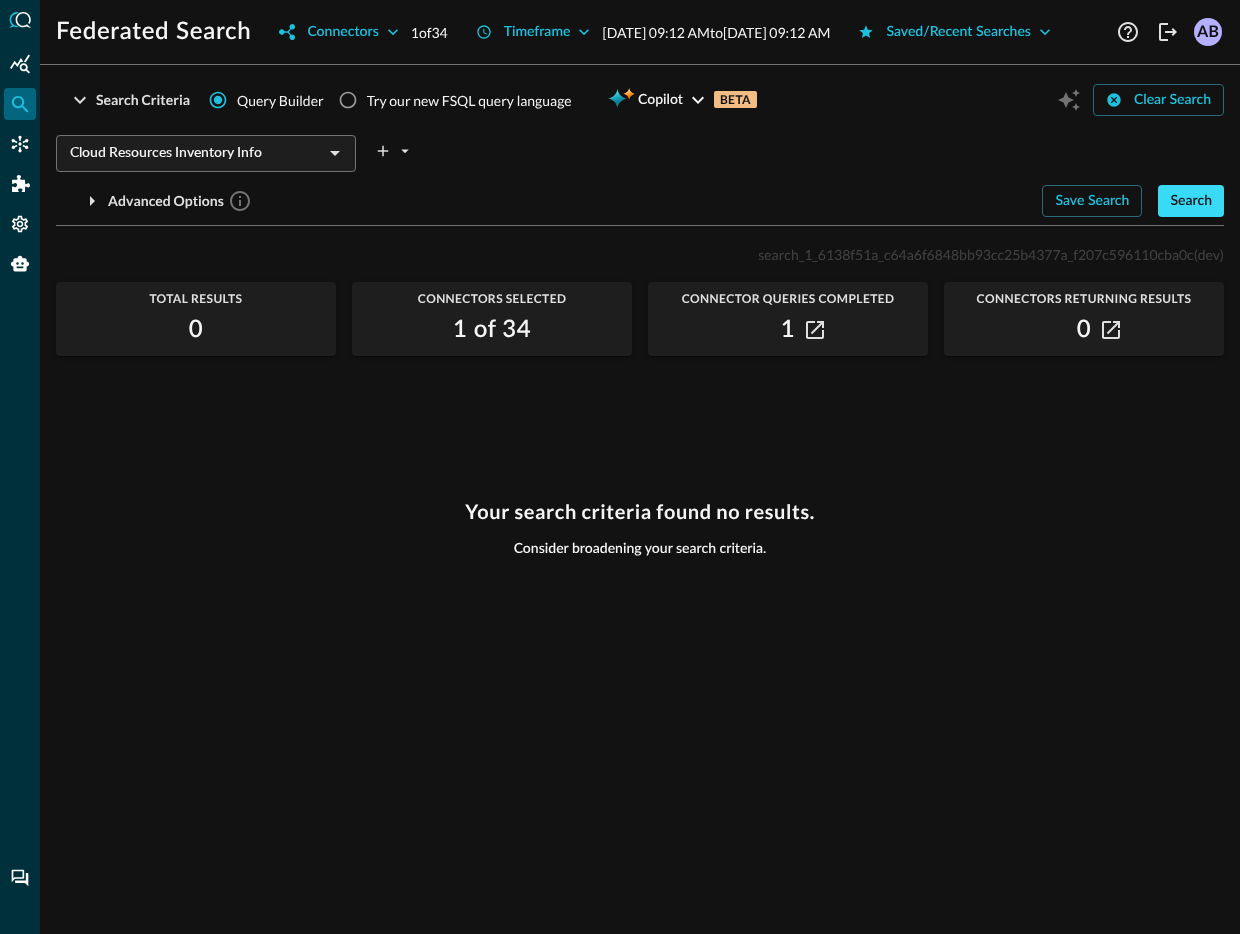 click on "Search" at bounding box center (1191, 201) 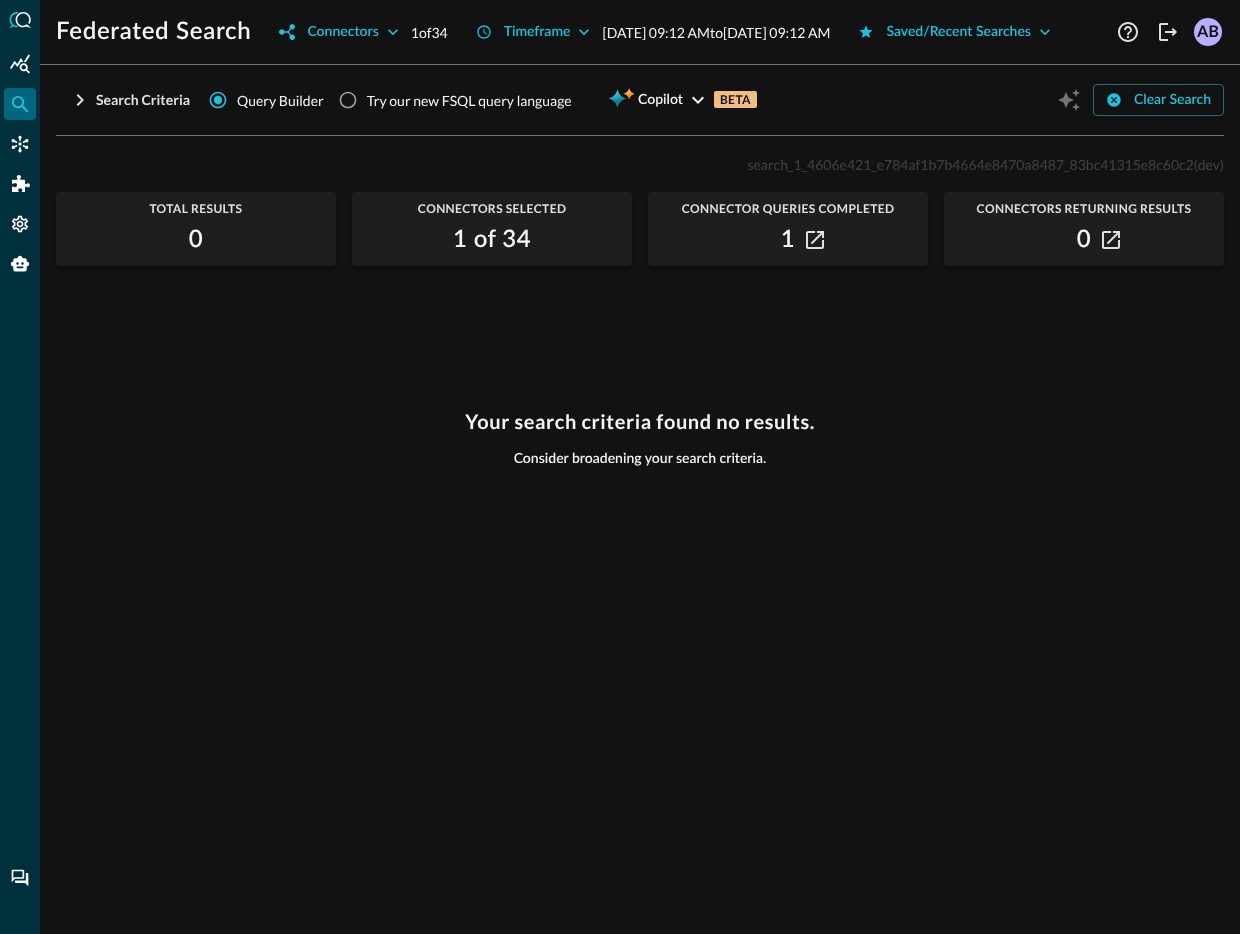 click on "search_1_4606e421_e784af1b7b4664e8470a8487_83bc41315e8c60c2" at bounding box center (970, 164) 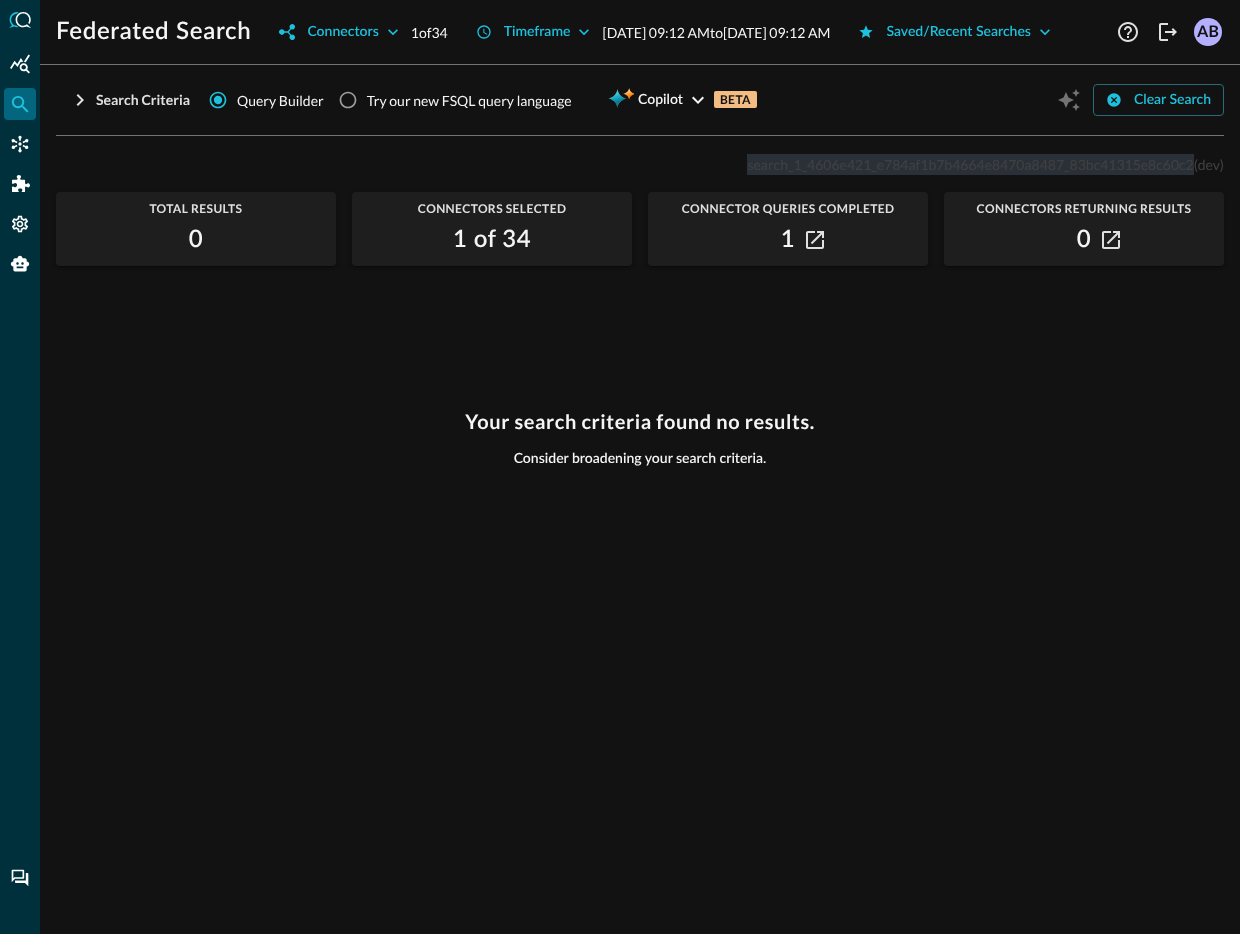 click on "search_1_4606e421_e784af1b7b4664e8470a8487_83bc41315e8c60c2" at bounding box center [970, 164] 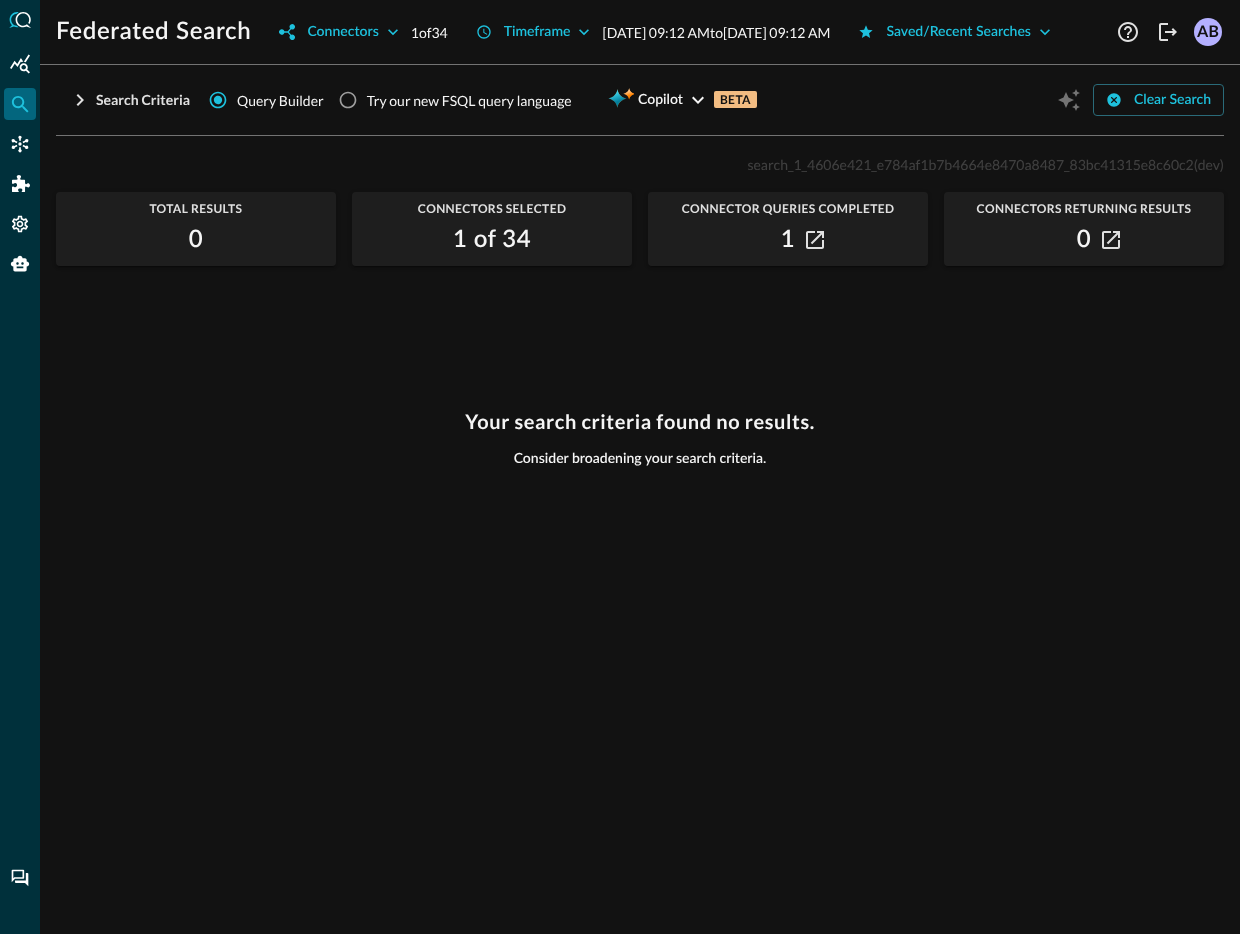 drag, startPoint x: 794, startPoint y: 200, endPoint x: 882, endPoint y: 203, distance: 88.051125 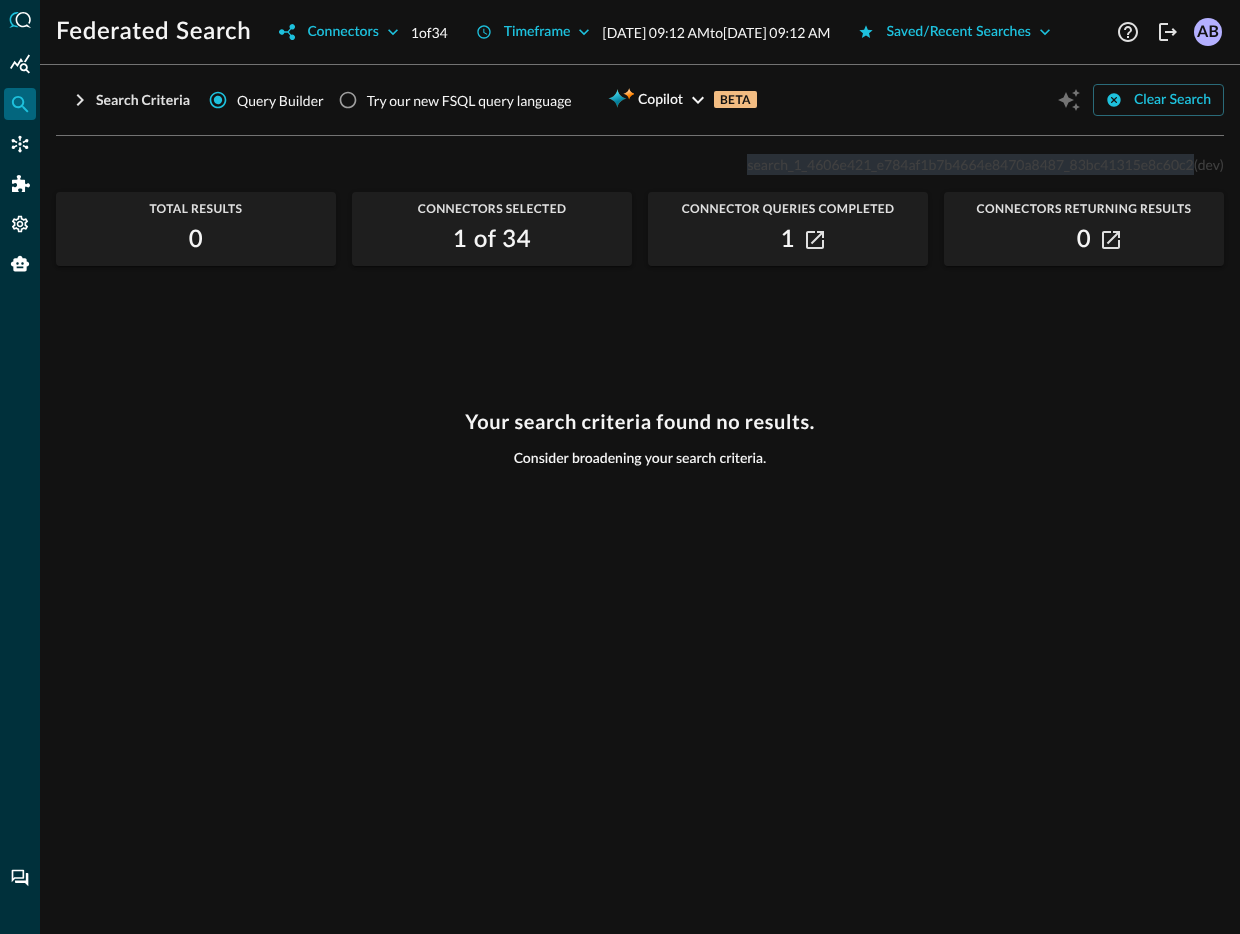 click on "search_1_4606e421_e784af1b7b4664e8470a8487_83bc41315e8c60c2" at bounding box center [970, 164] 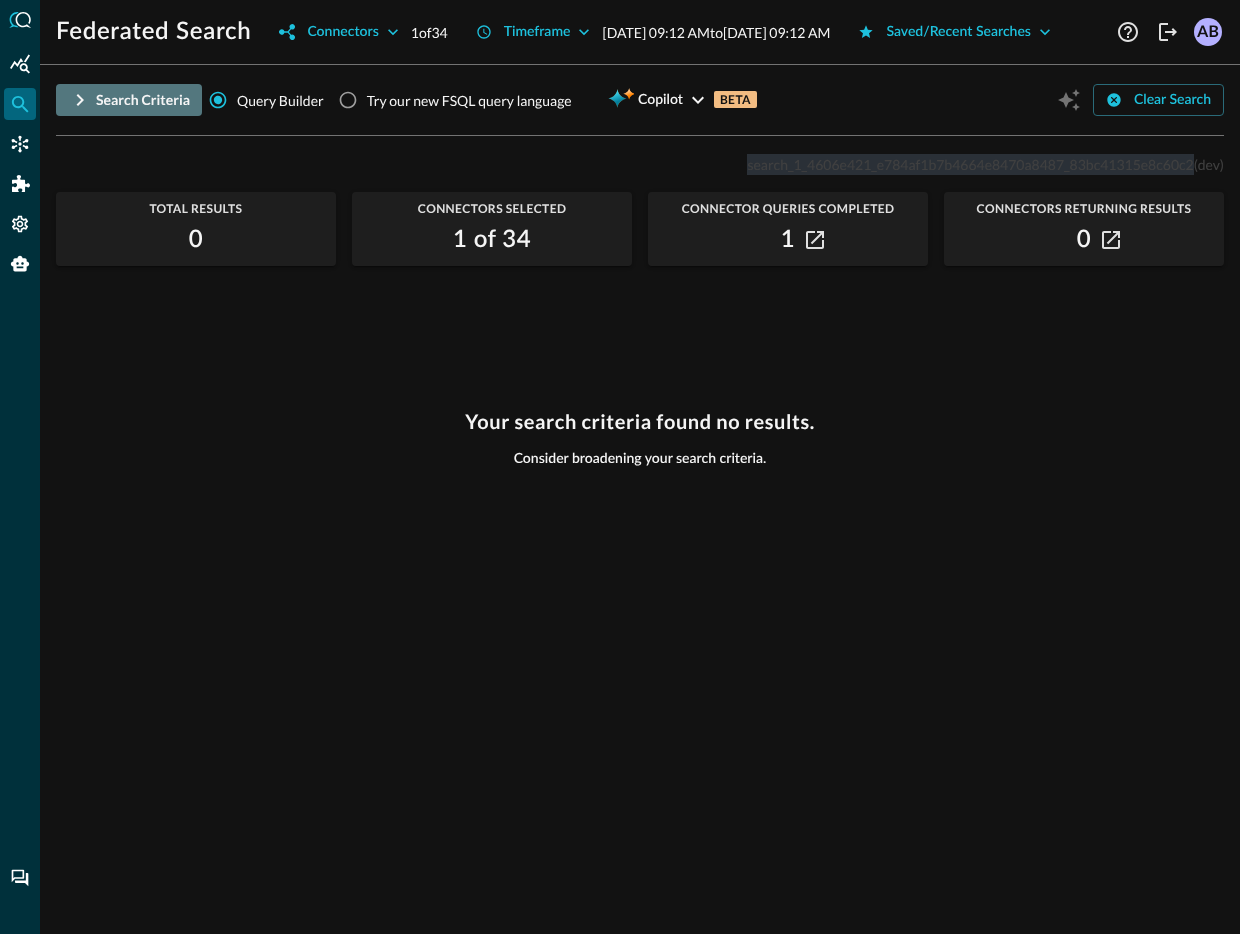 click 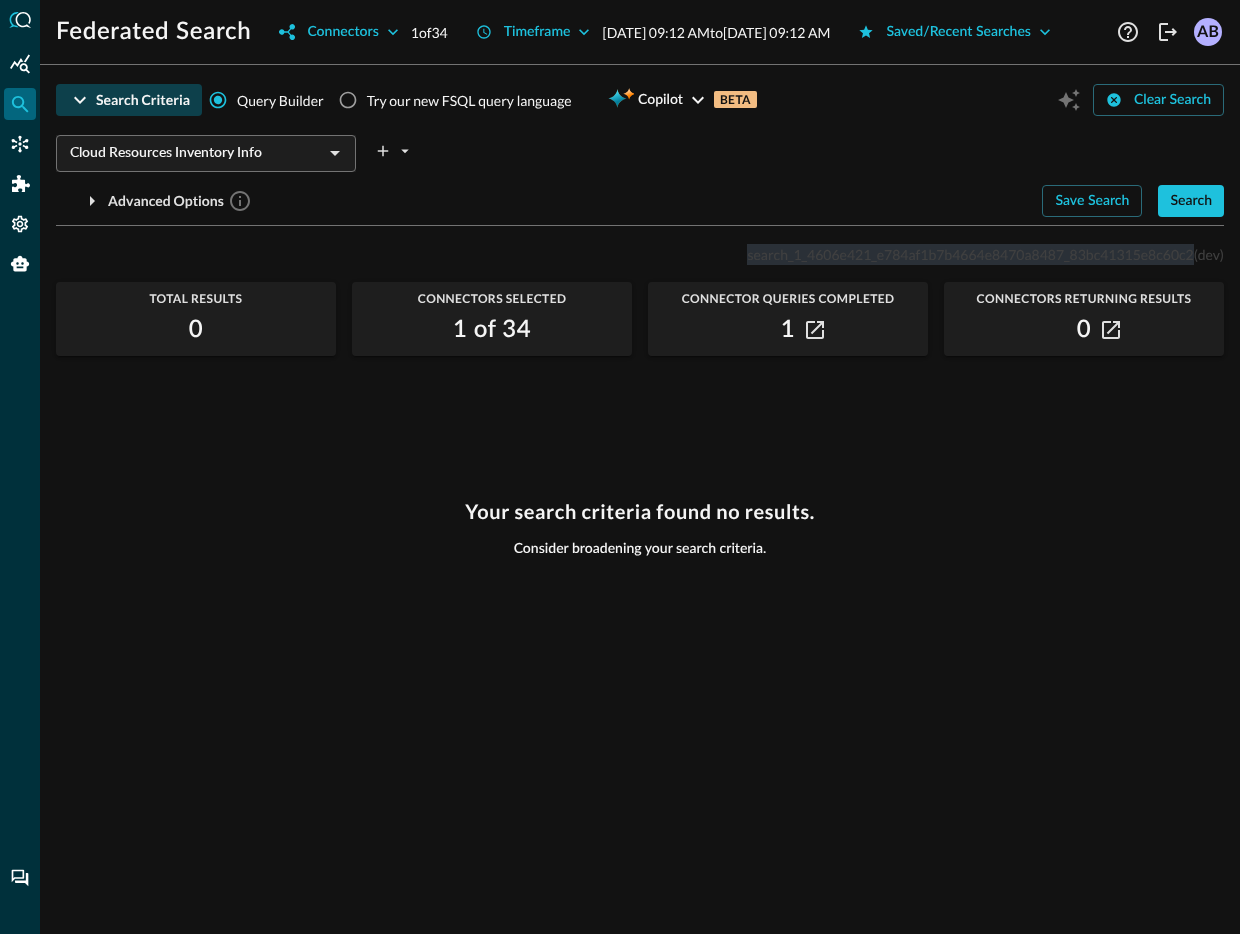 click on "Search" at bounding box center [1191, 201] 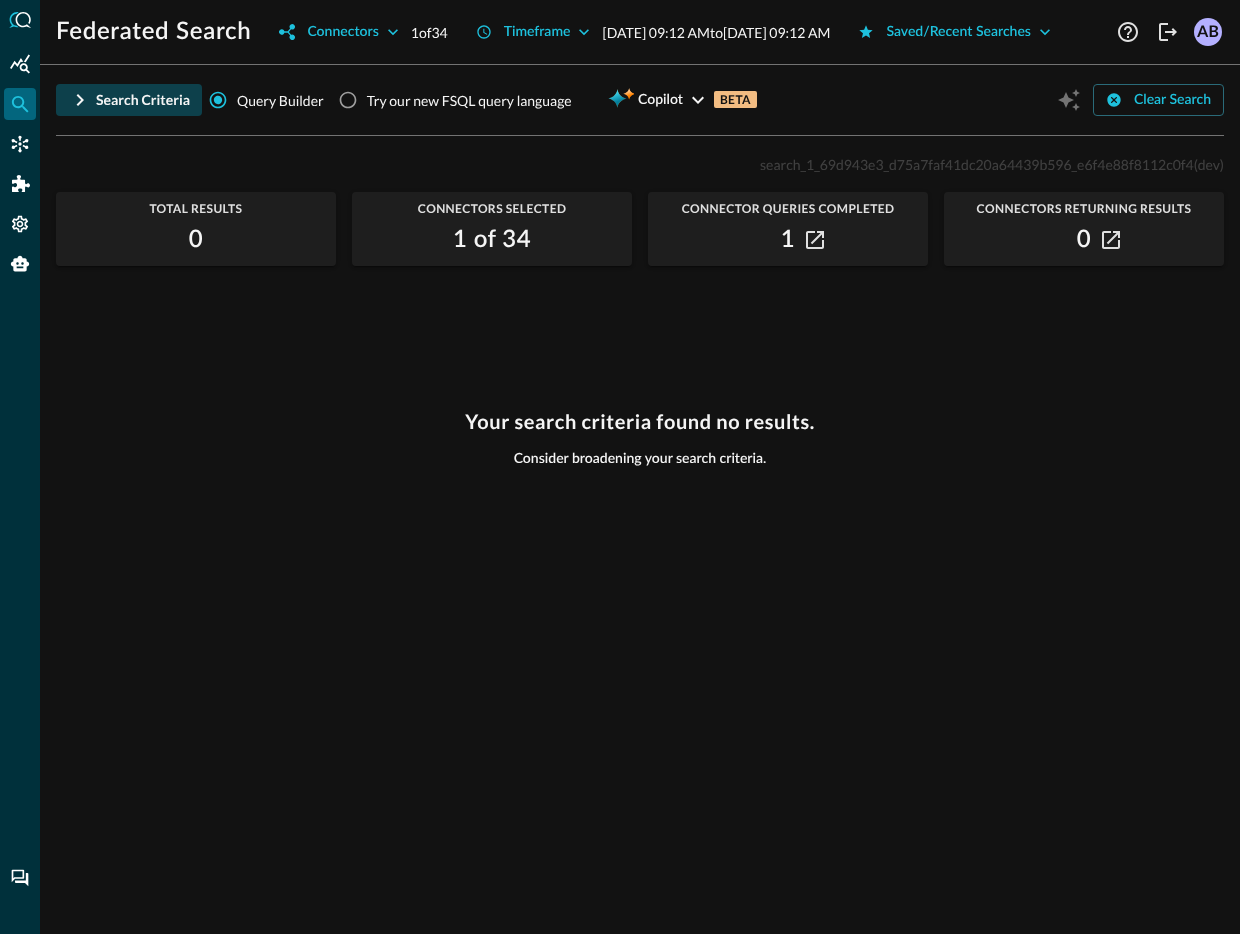 click 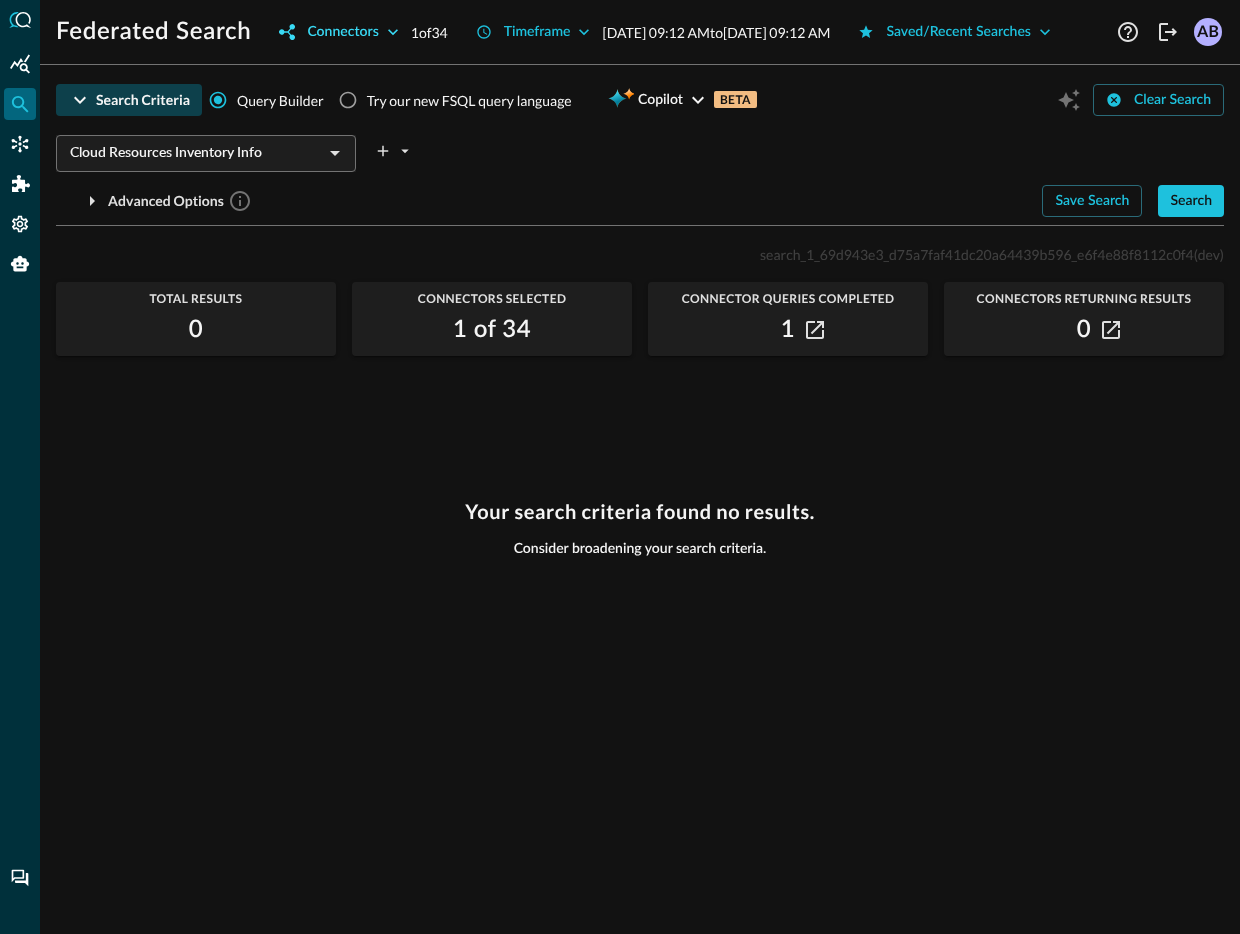 click 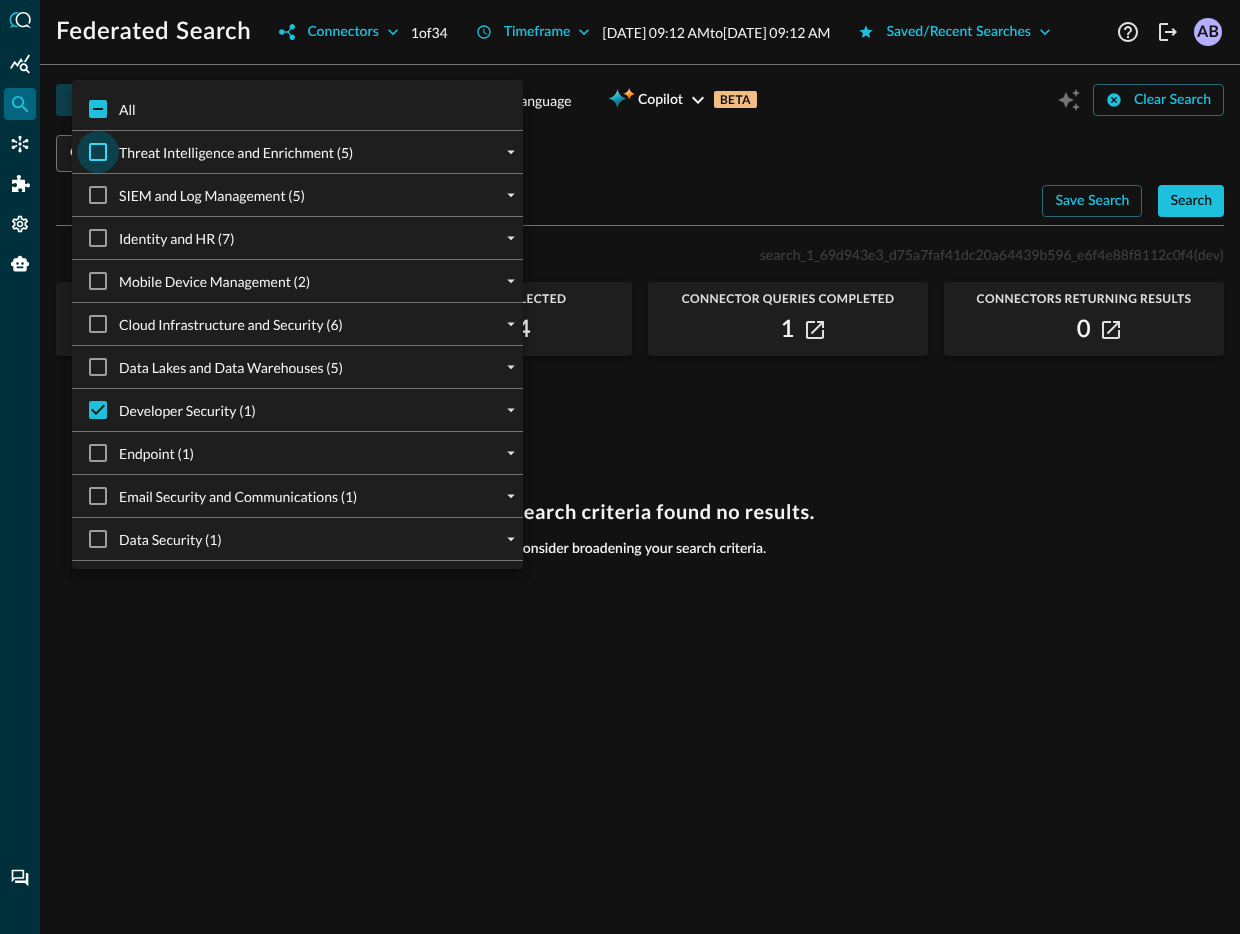 click on "Threat Intelligence and Enrichment (5)" at bounding box center [98, 152] 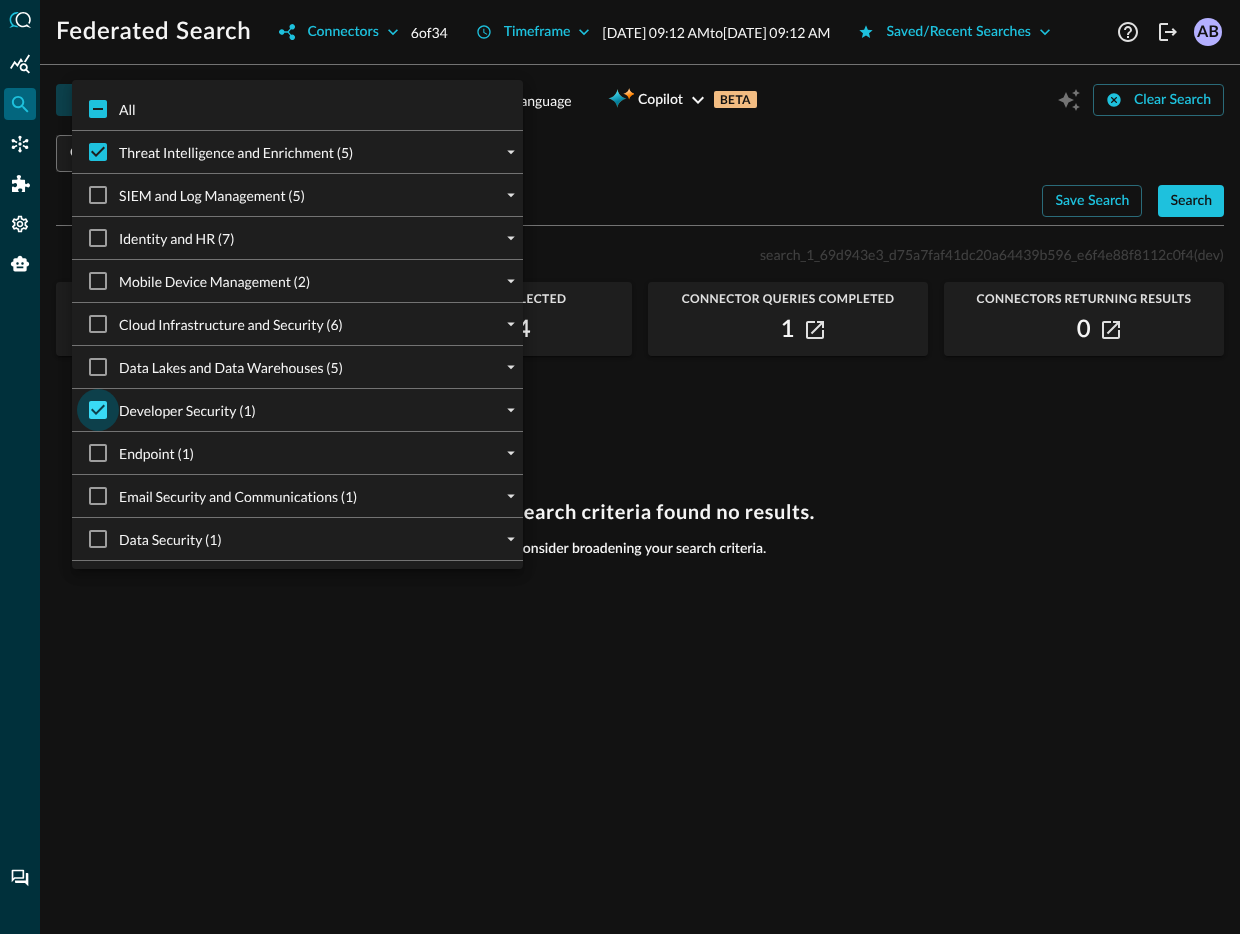click on "Developer Security (1)" at bounding box center (98, 410) 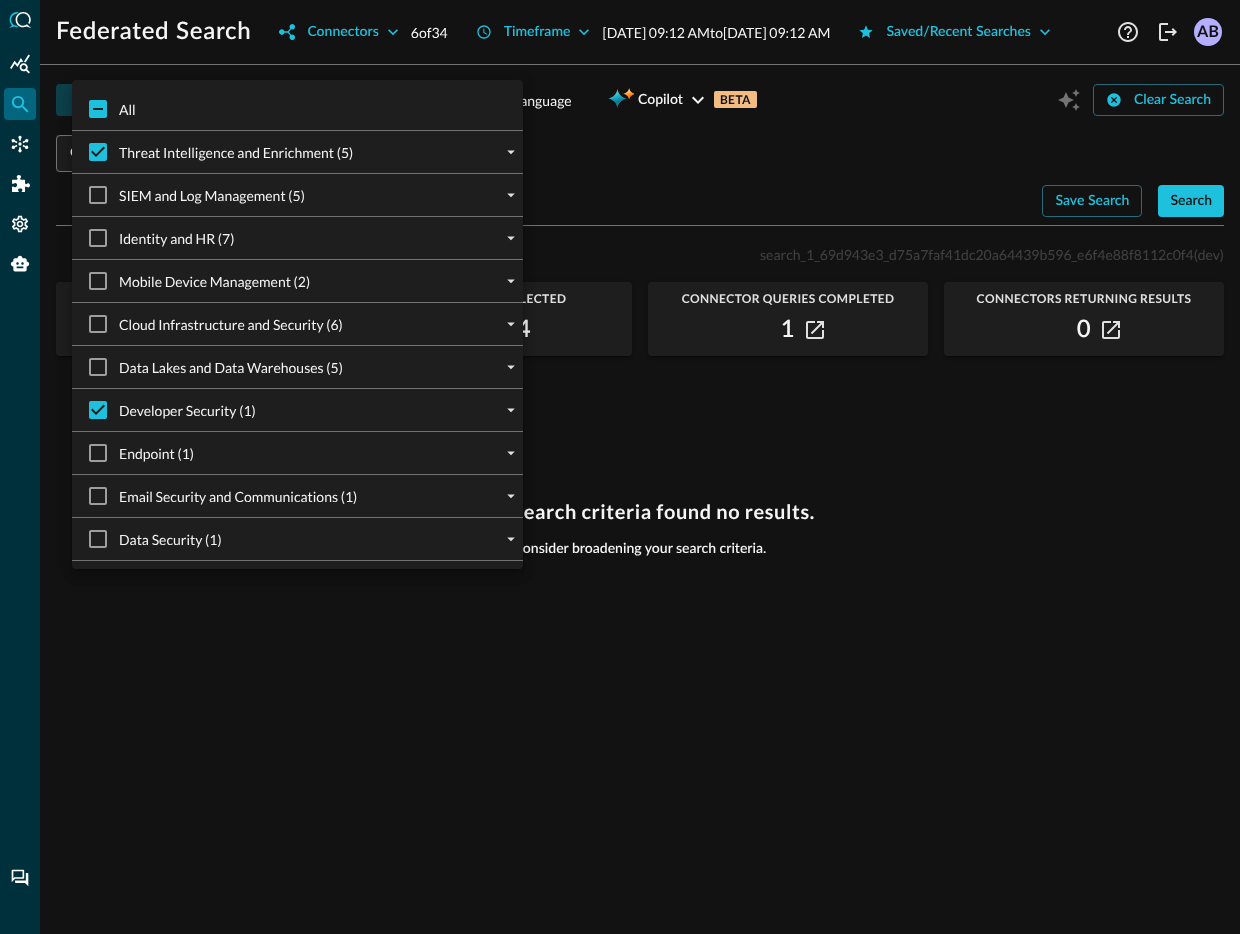 checkbox on "false" 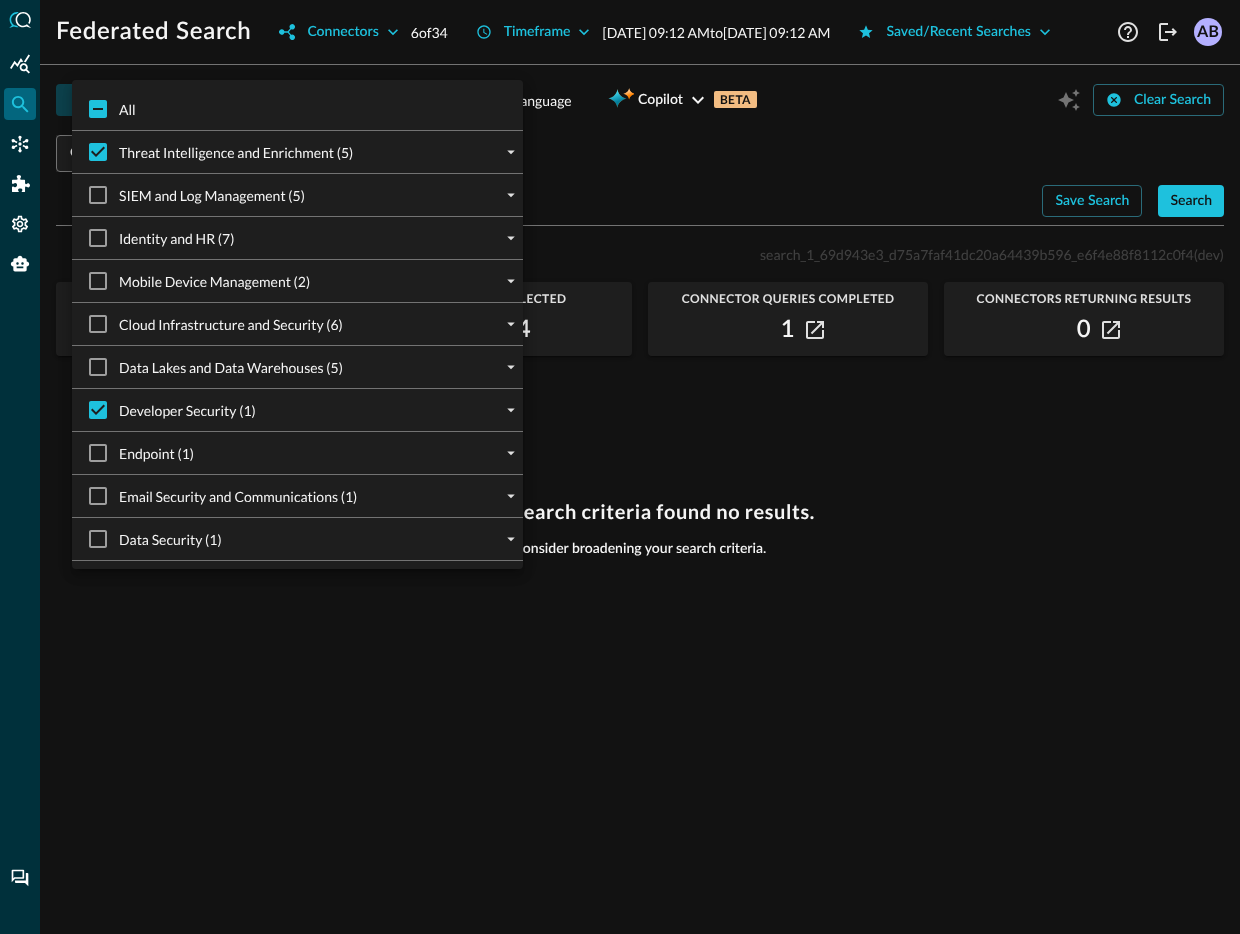 checkbox on "false" 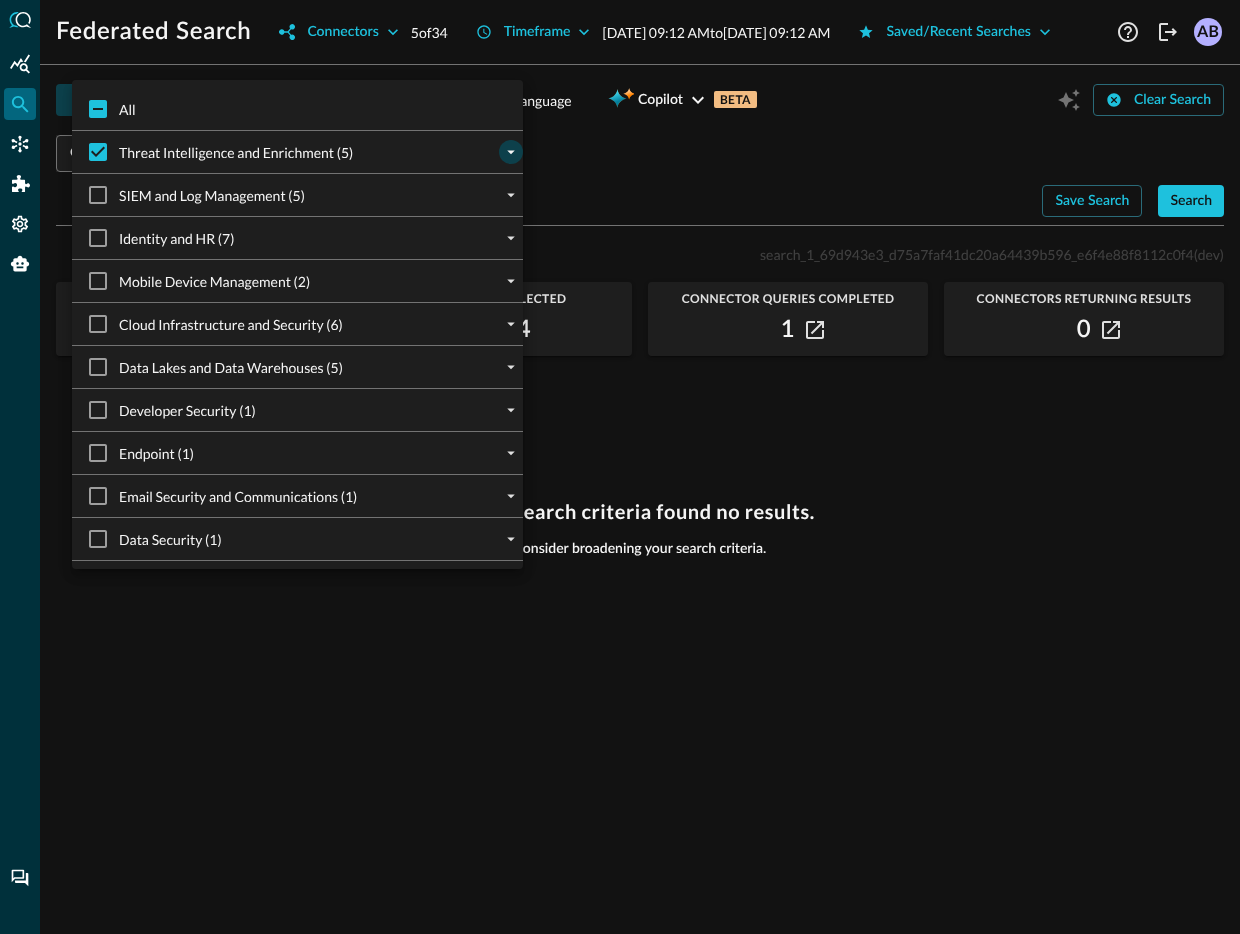click 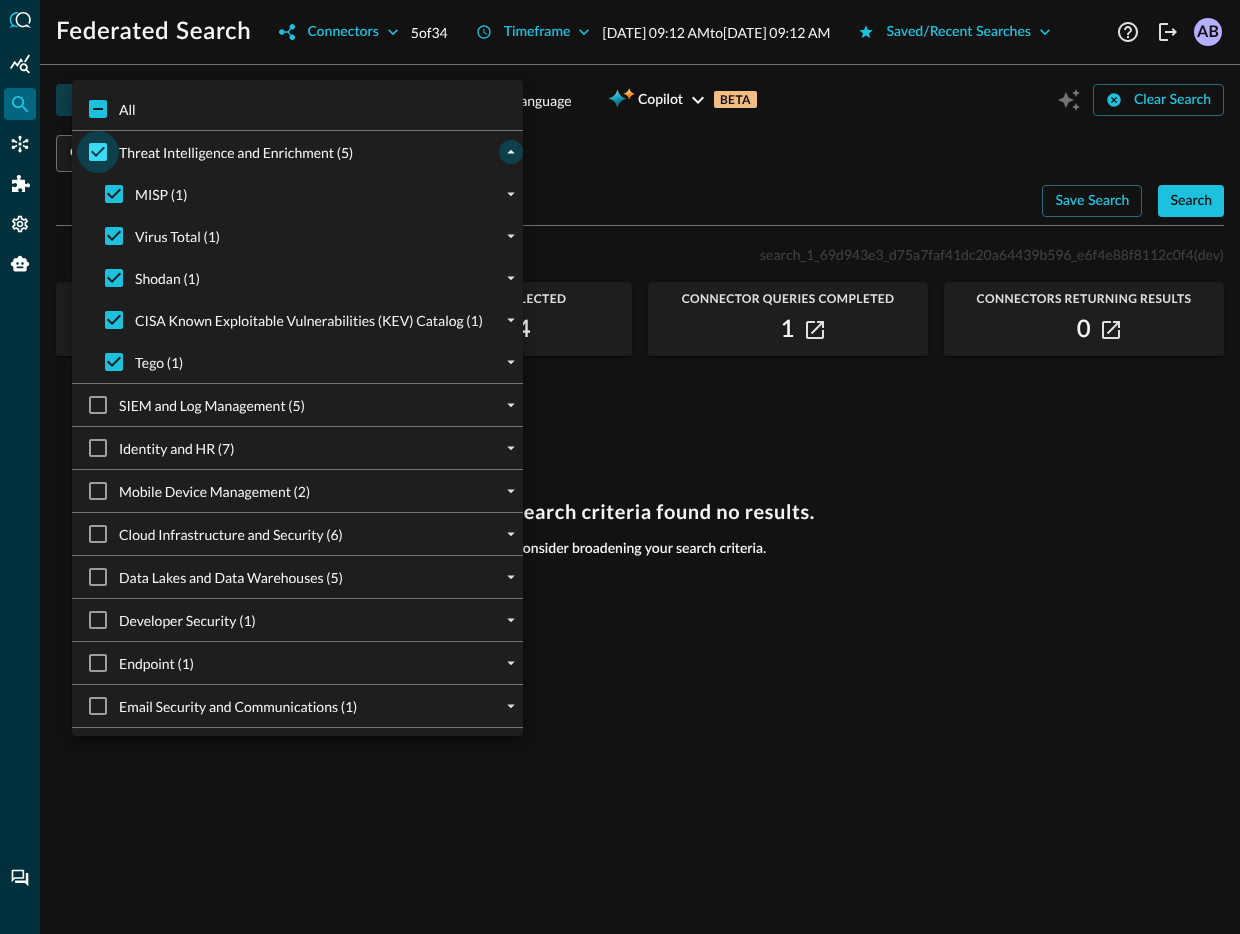 click on "Threat Intelligence and Enrichment (5)" at bounding box center (98, 152) 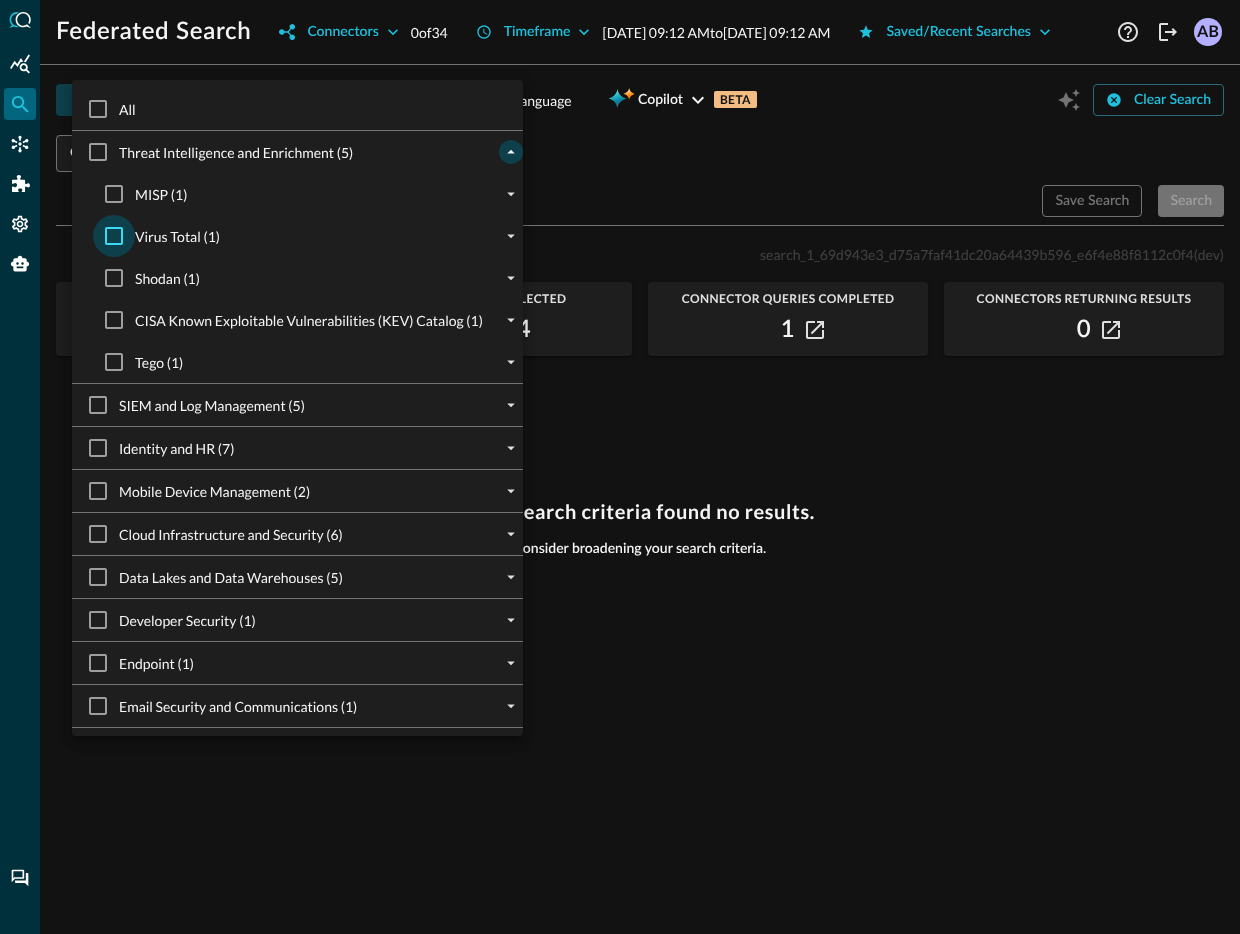 click on "Virus Total (1)" at bounding box center (114, 236) 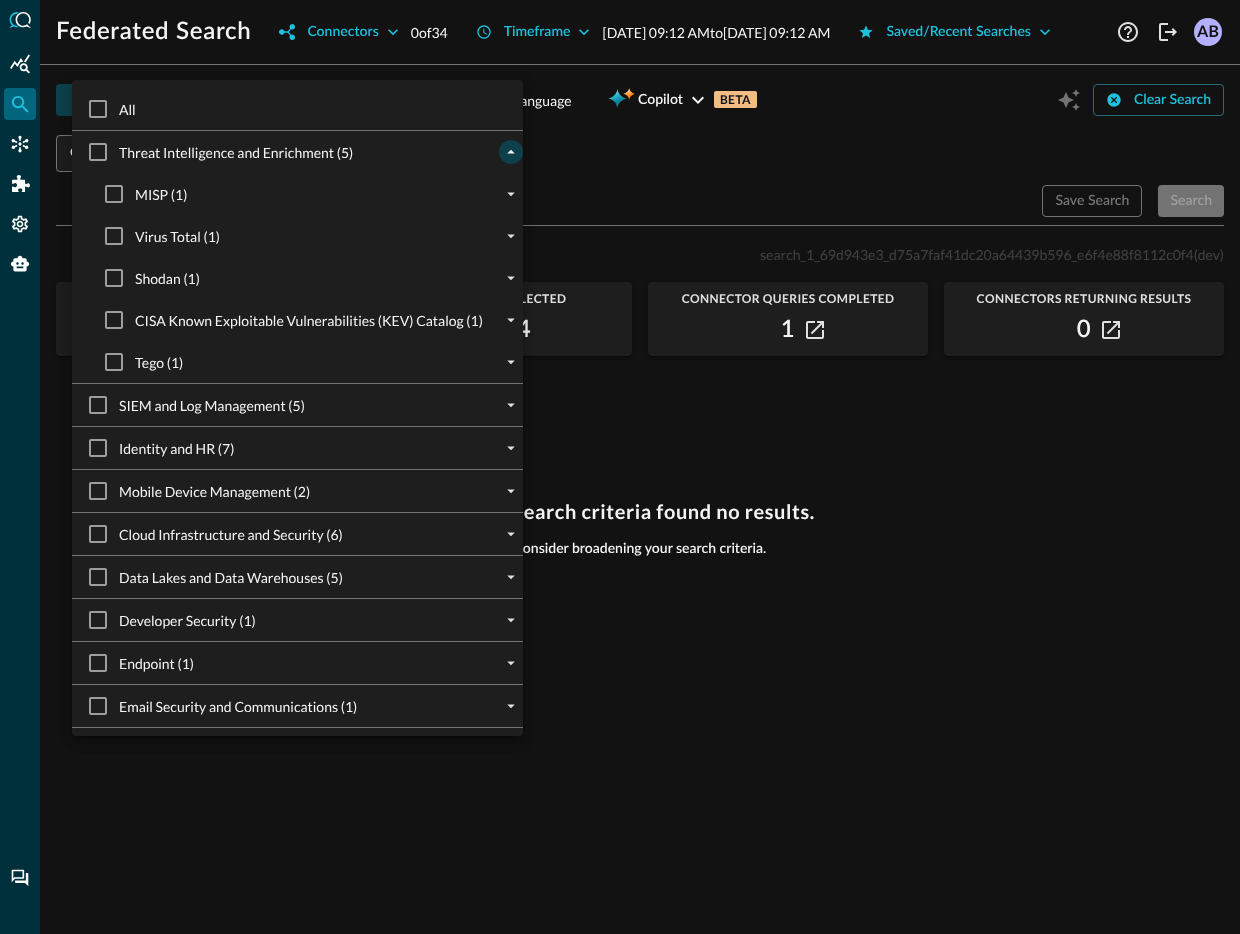 checkbox on "true" 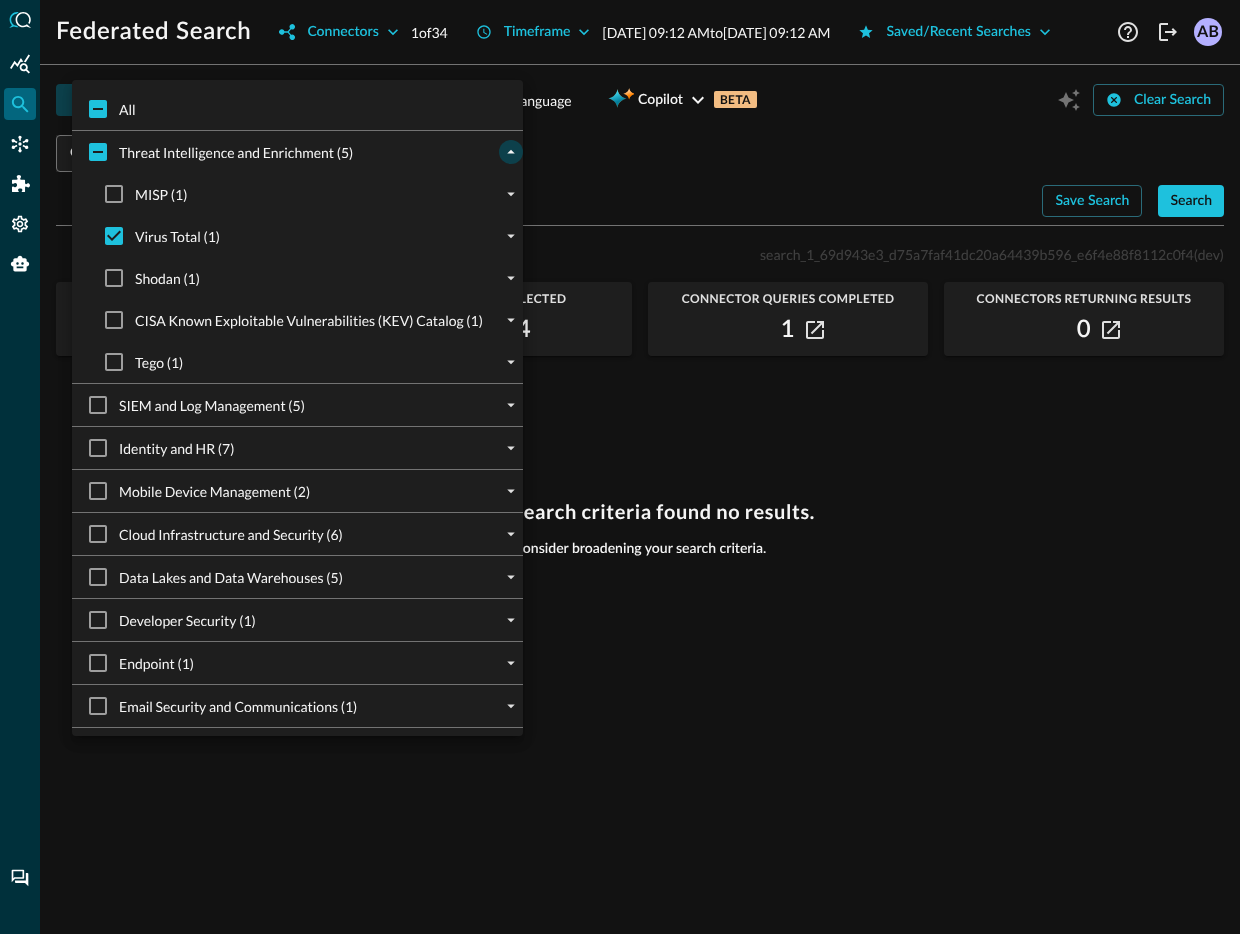 click at bounding box center [620, 467] 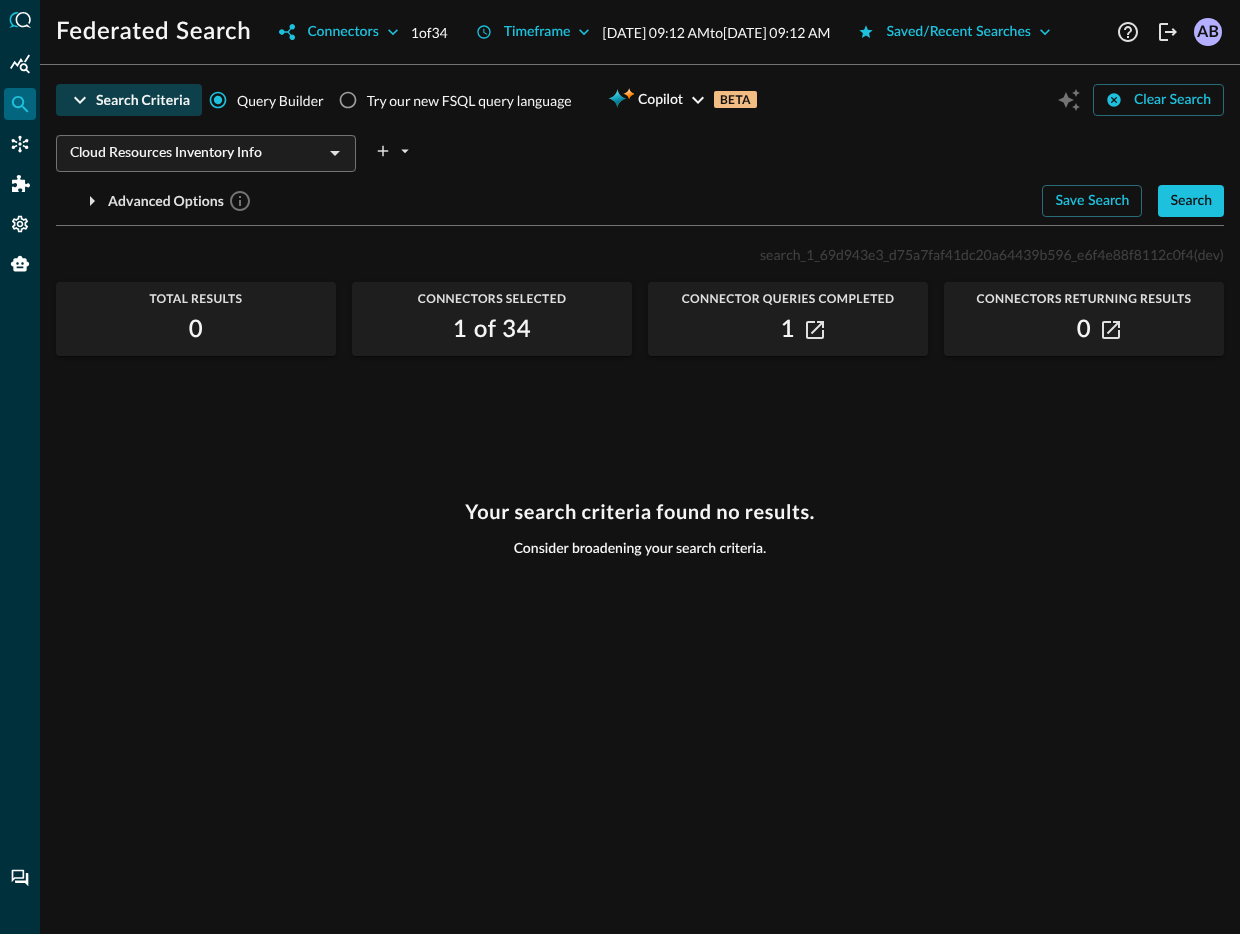 click on "Cloud Resources Inventory Info" at bounding box center [189, 153] 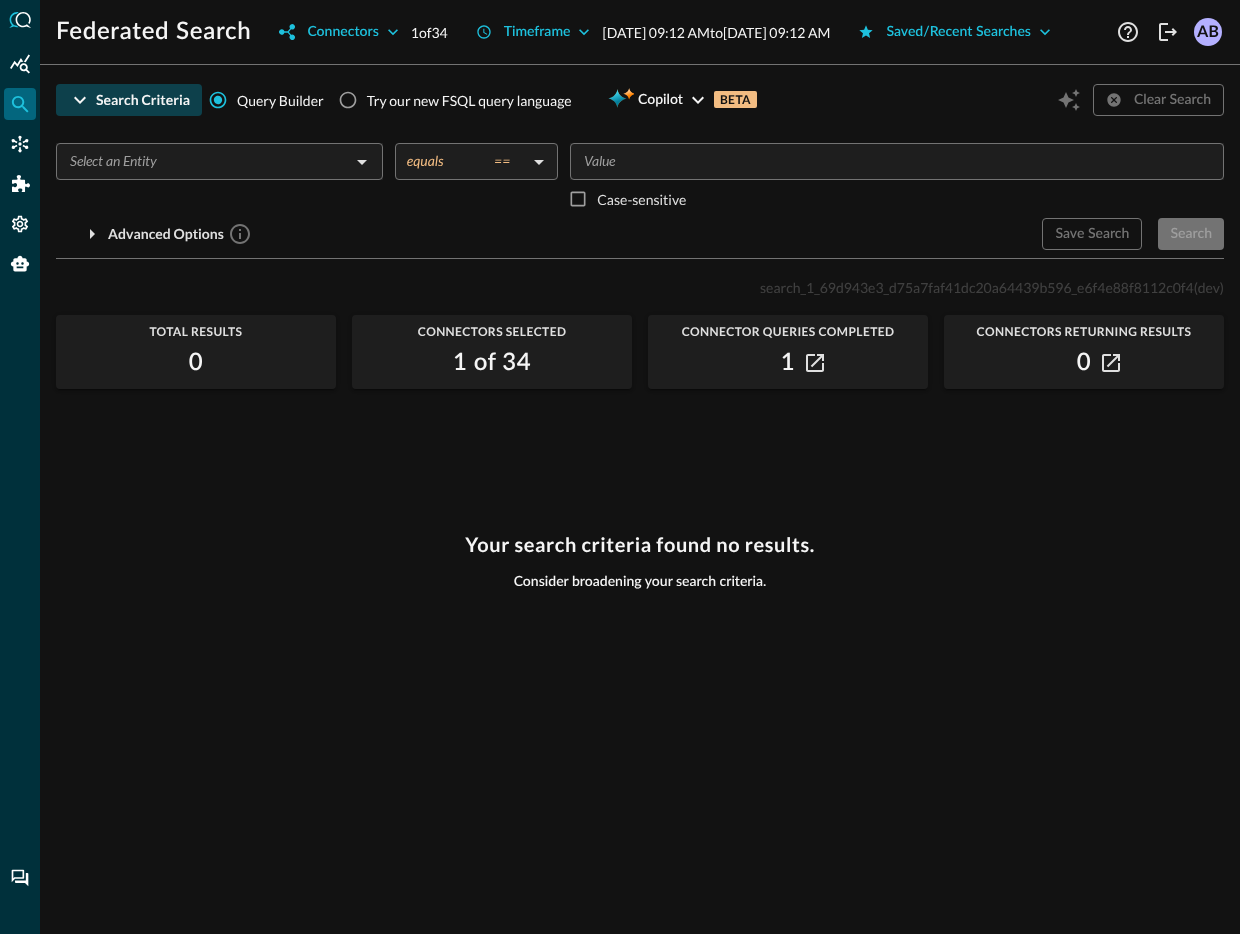 click at bounding box center [203, 161] 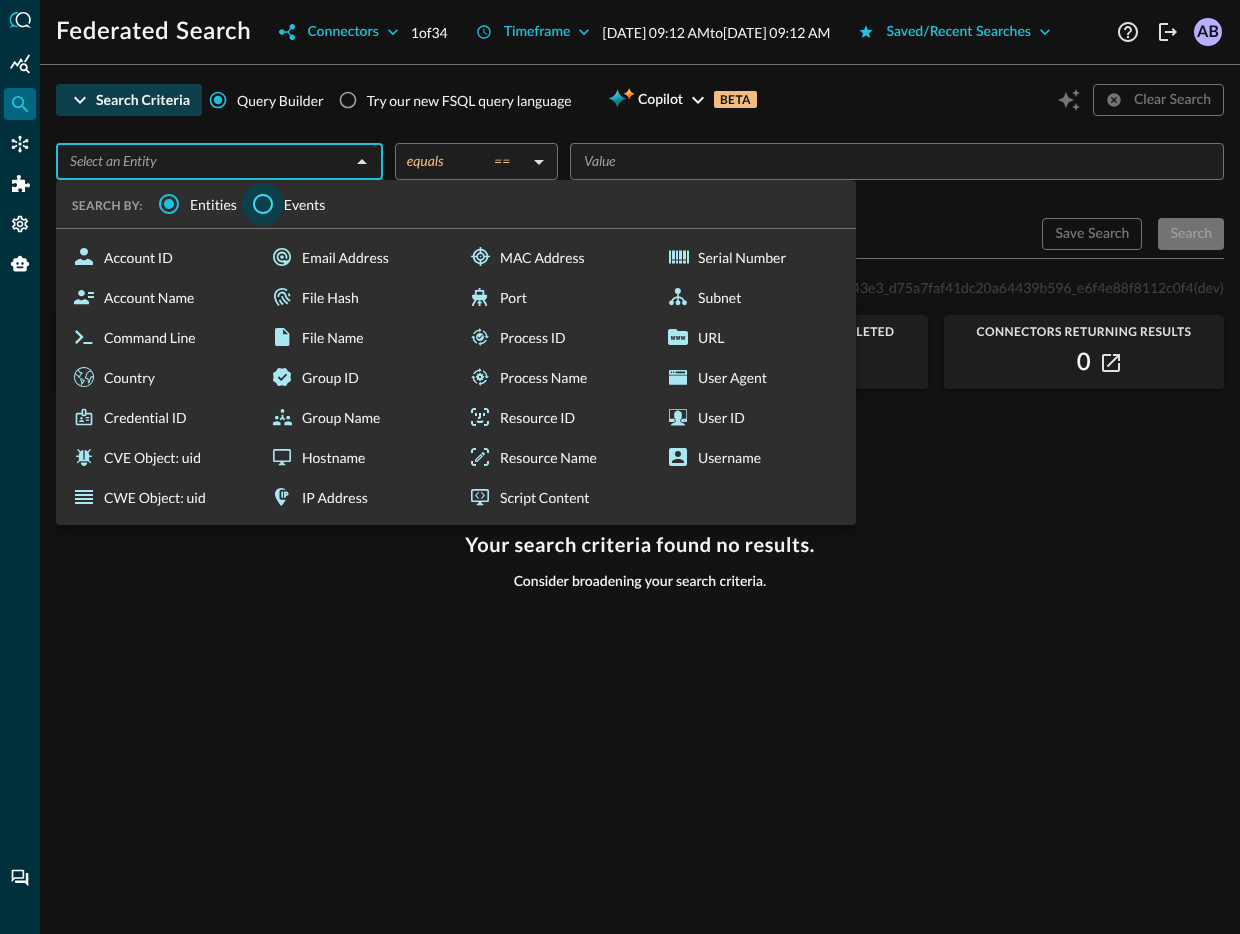 click on "Events" at bounding box center (263, 204) 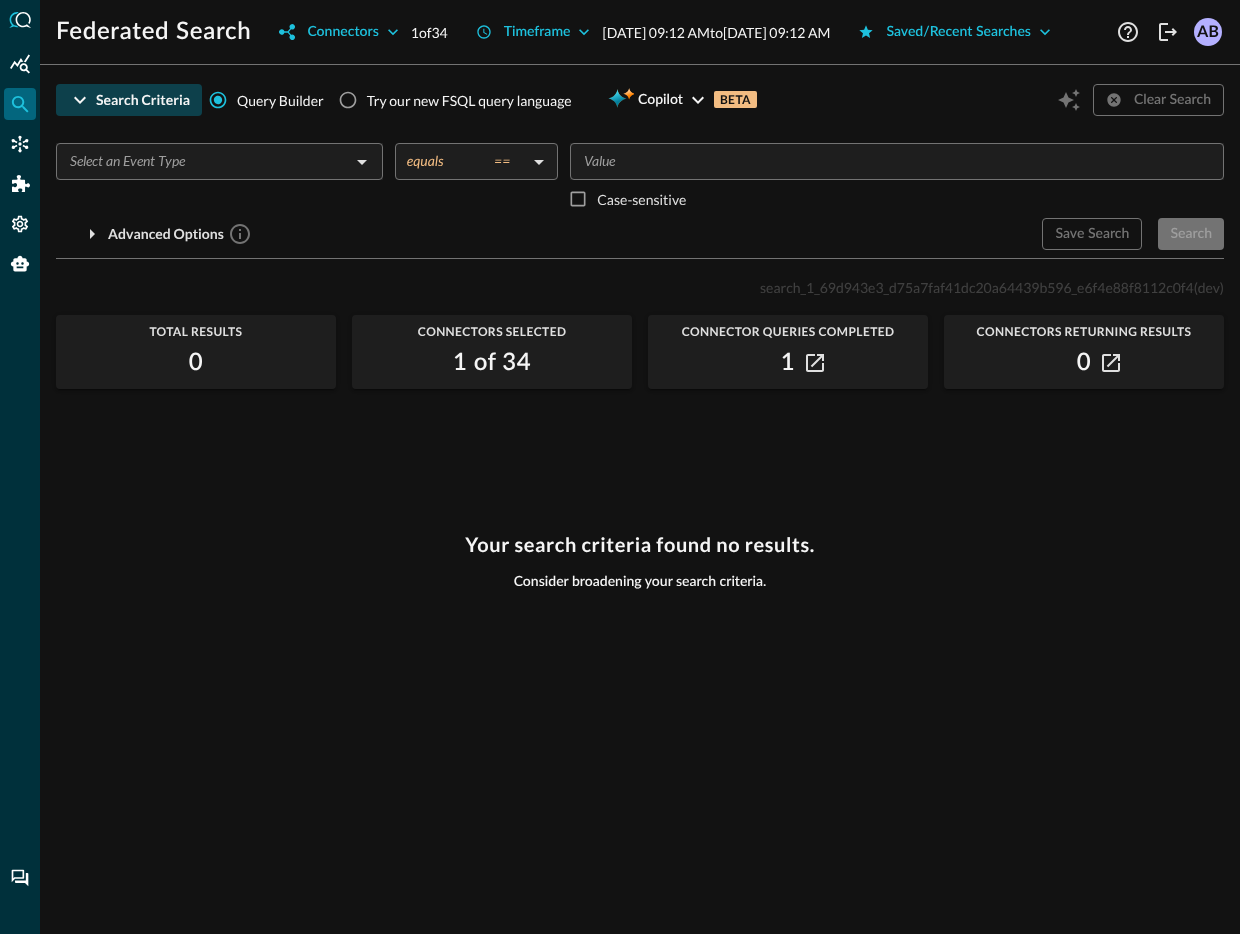 click on "​" at bounding box center (219, 161) 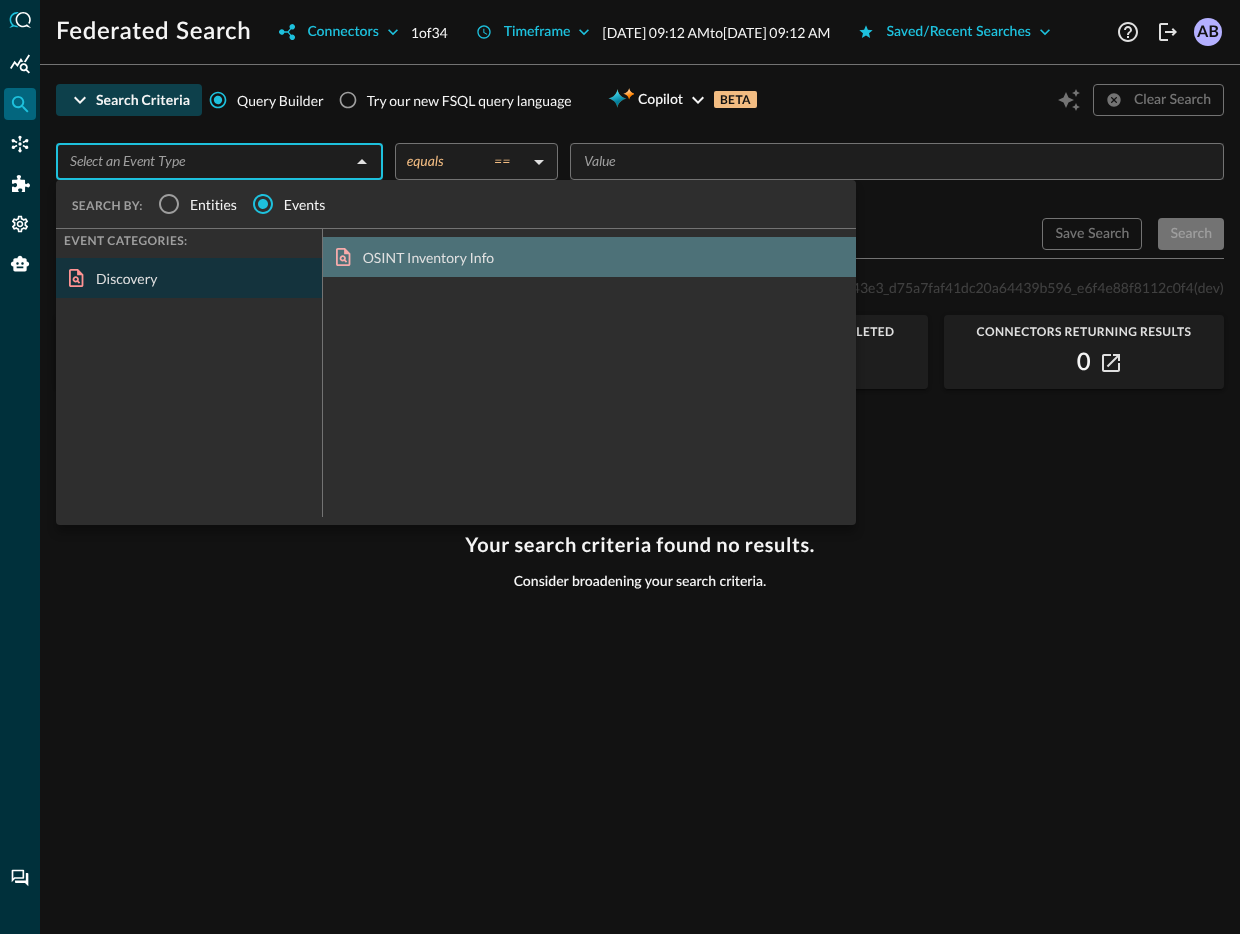 click on "OSINT Inventory Info" at bounding box center (589, 257) 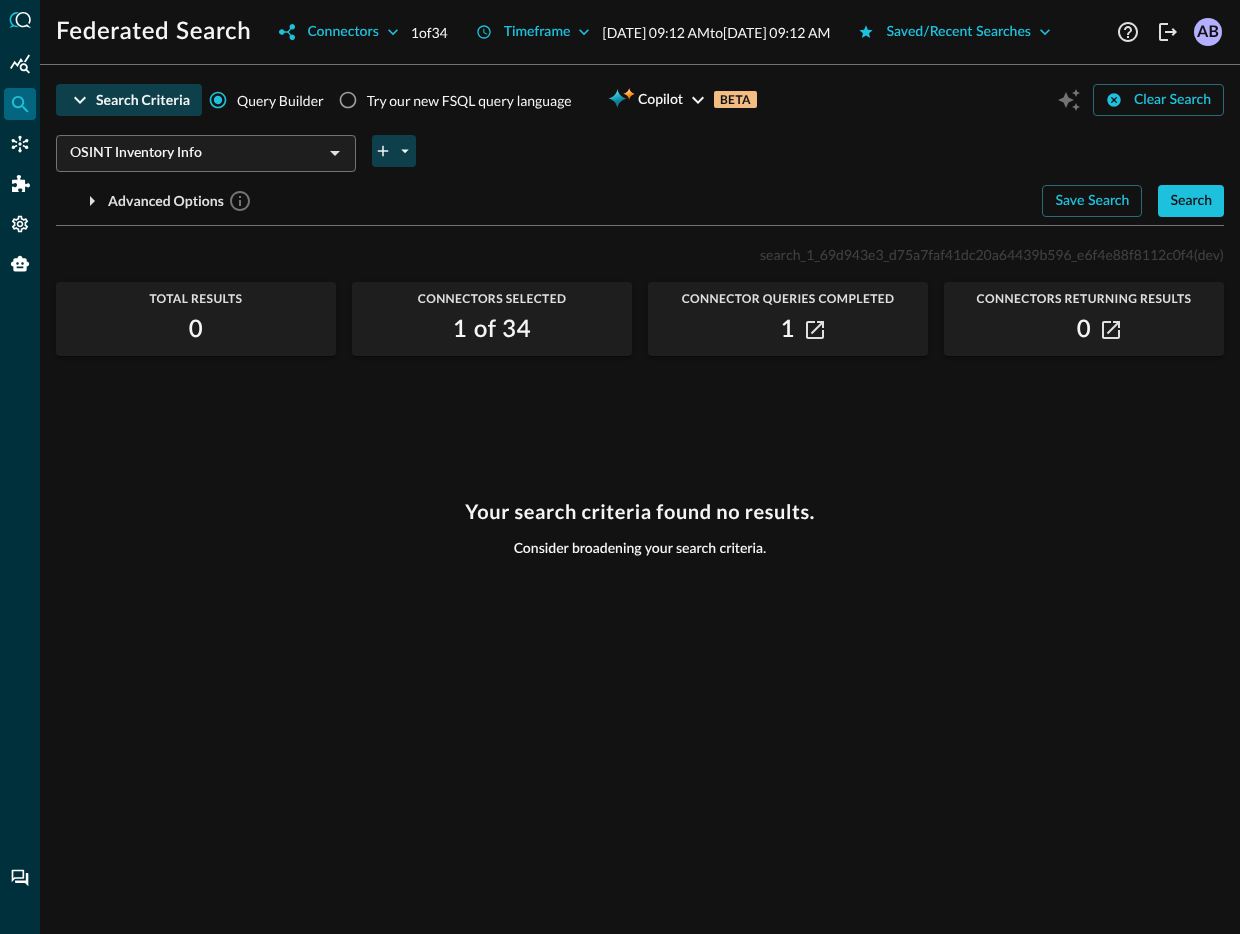 click 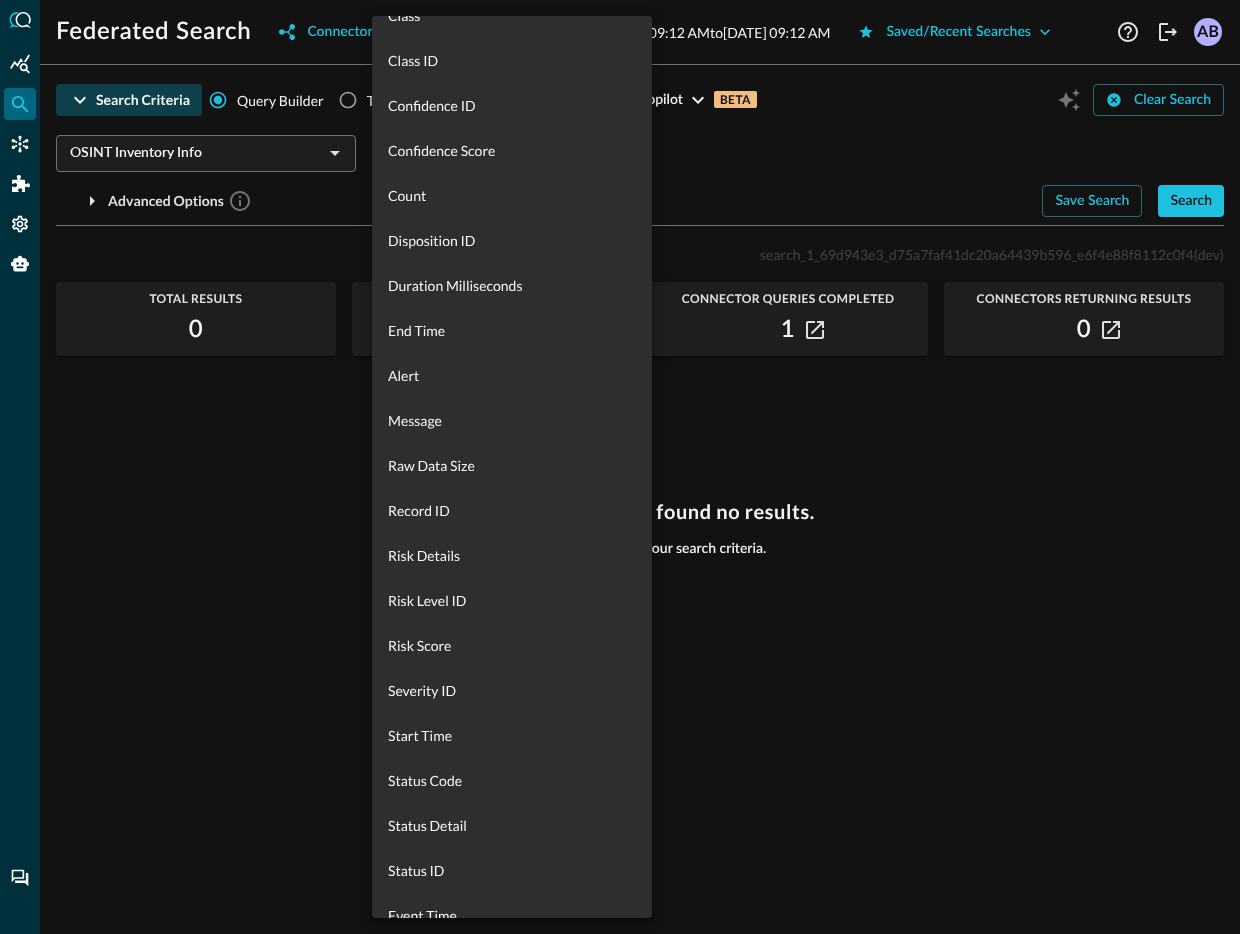scroll, scrollTop: 695, scrollLeft: 0, axis: vertical 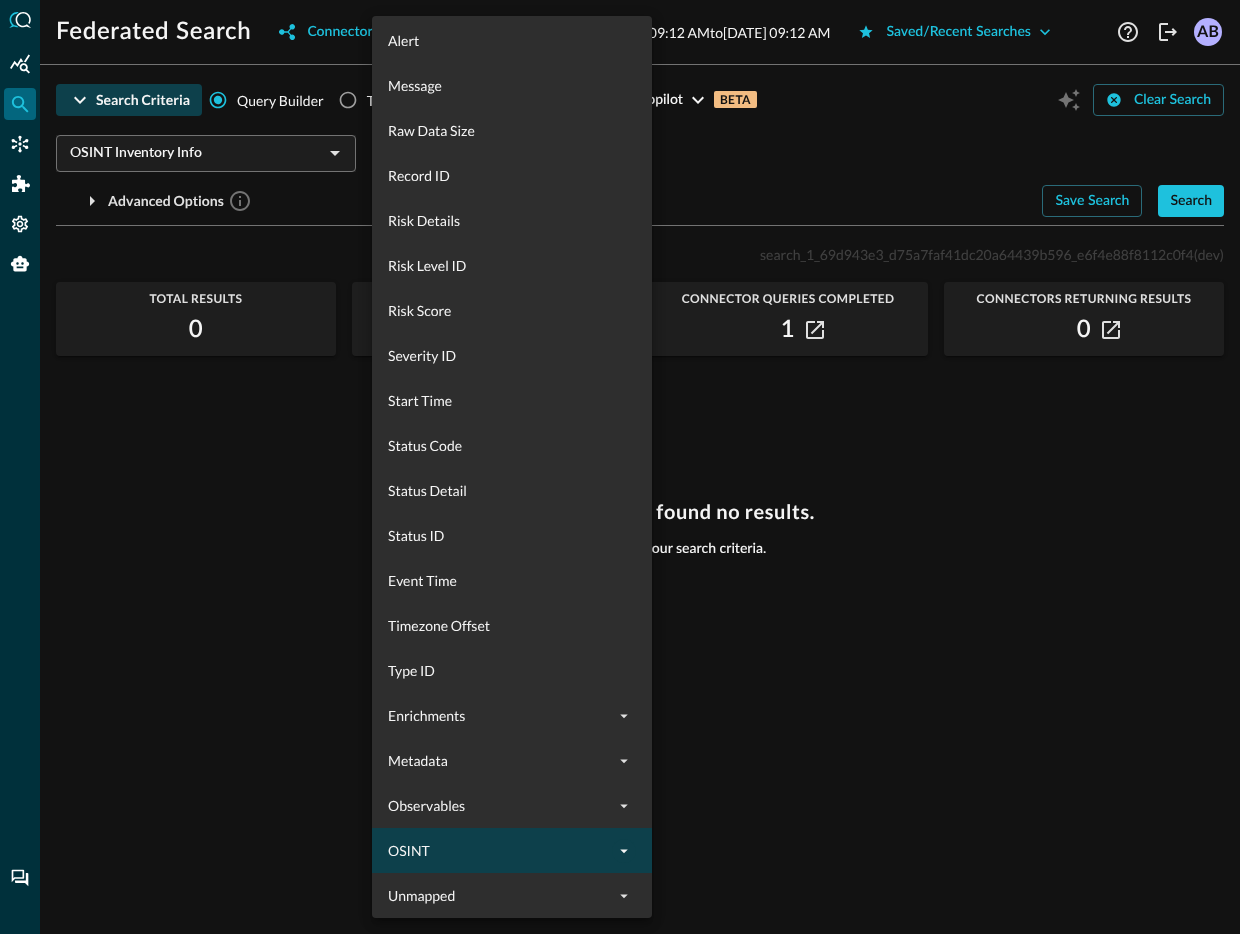 click 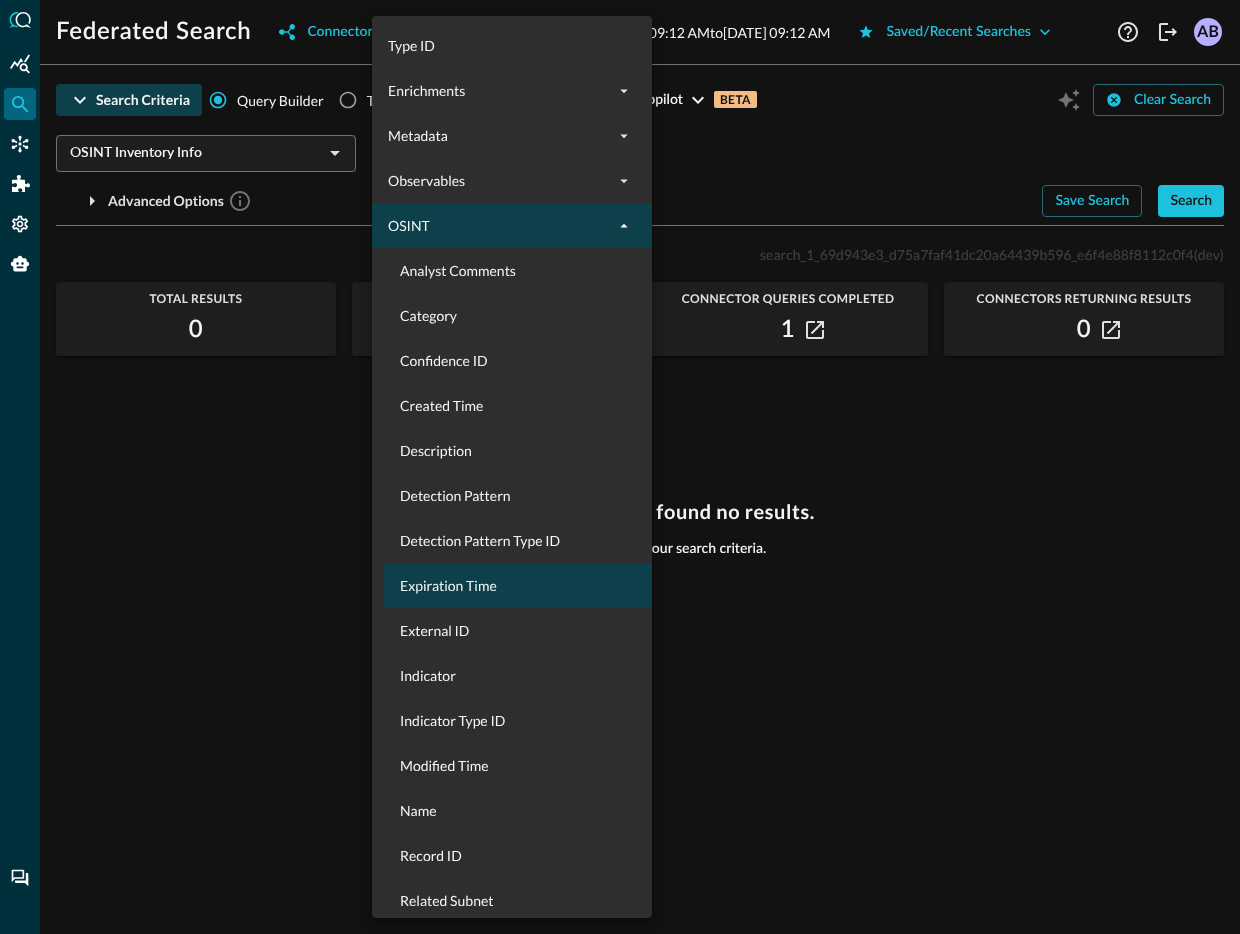 scroll, scrollTop: 1250, scrollLeft: 0, axis: vertical 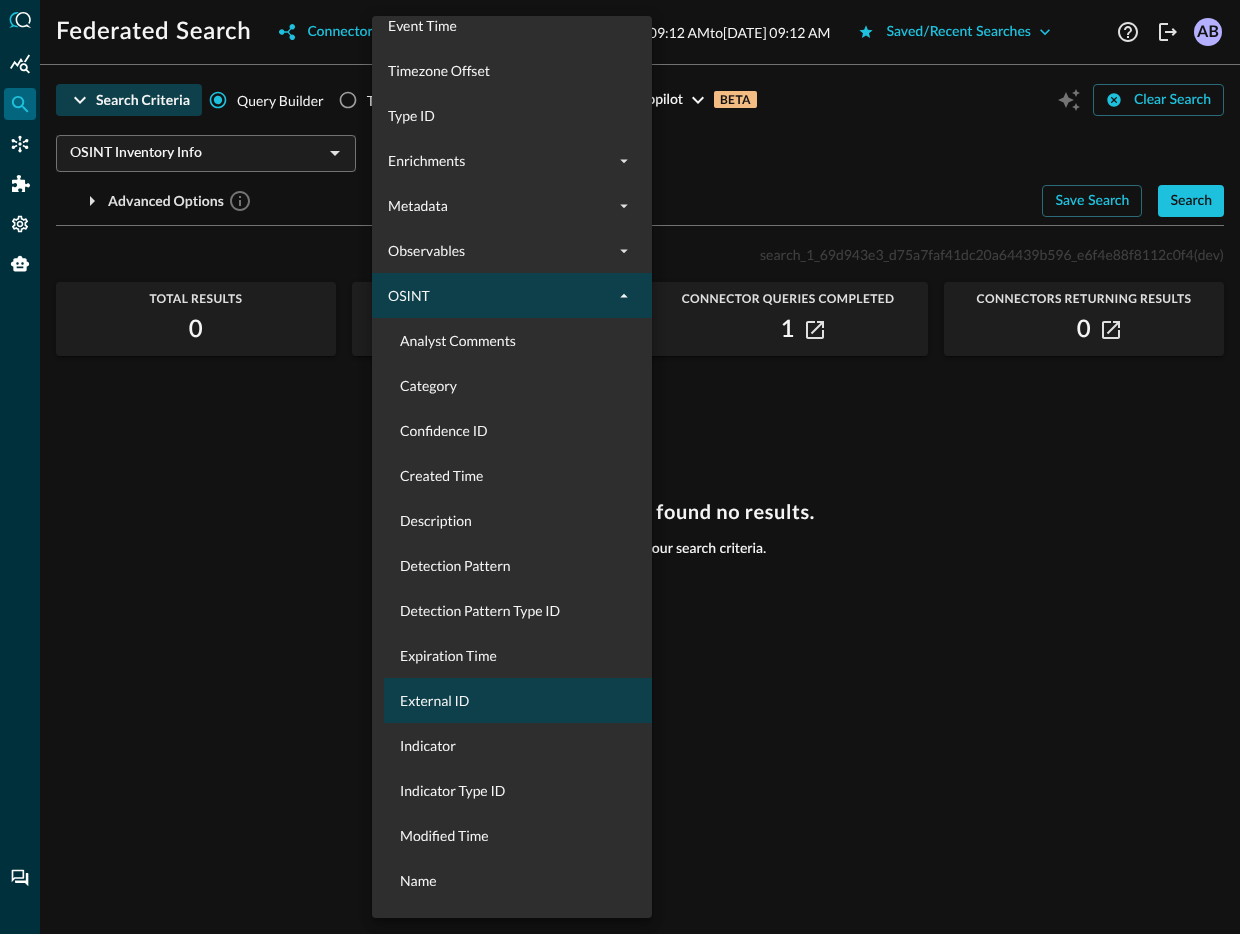 click on "External ID" at bounding box center (524, 700) 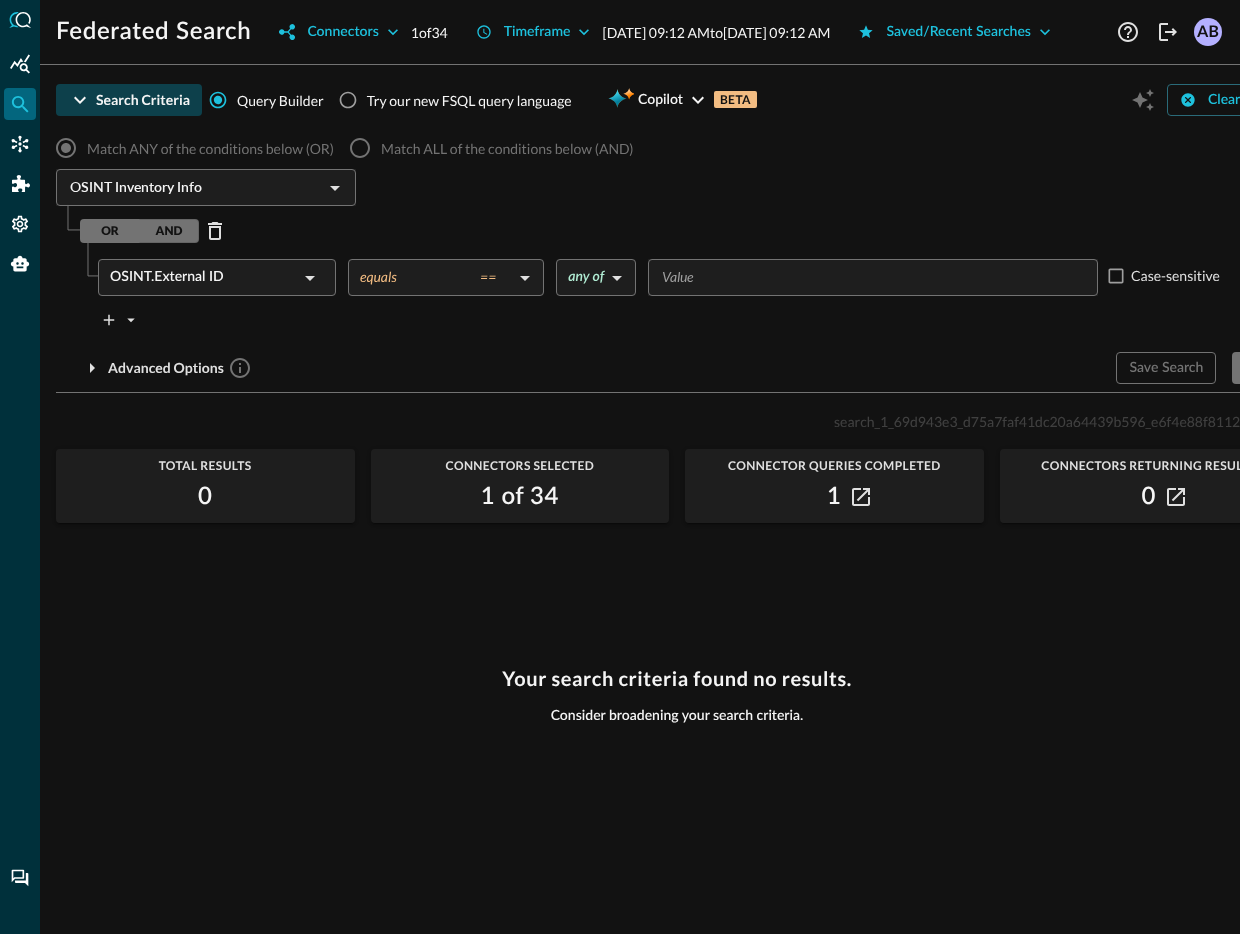click at bounding box center (871, 277) 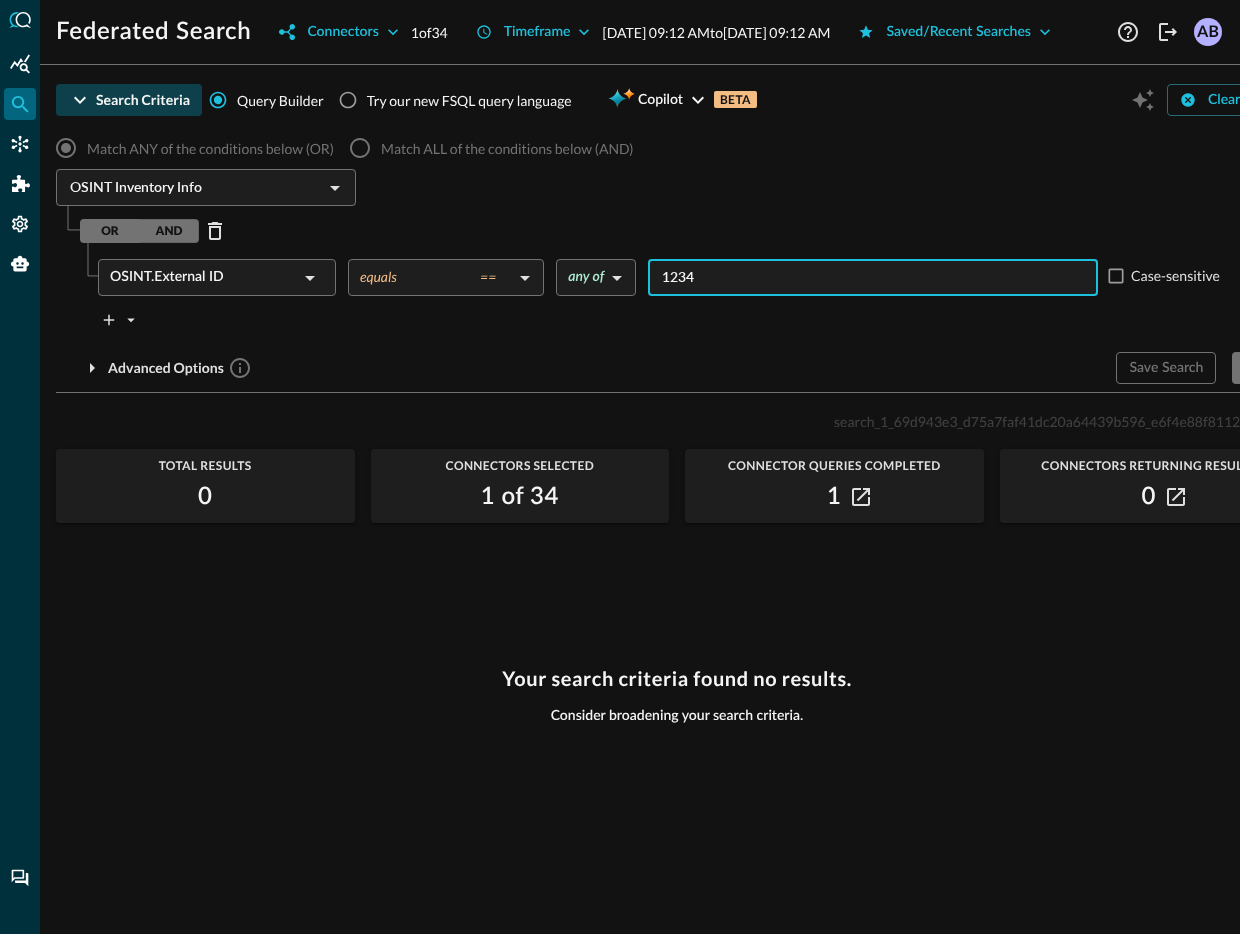 type on "1234" 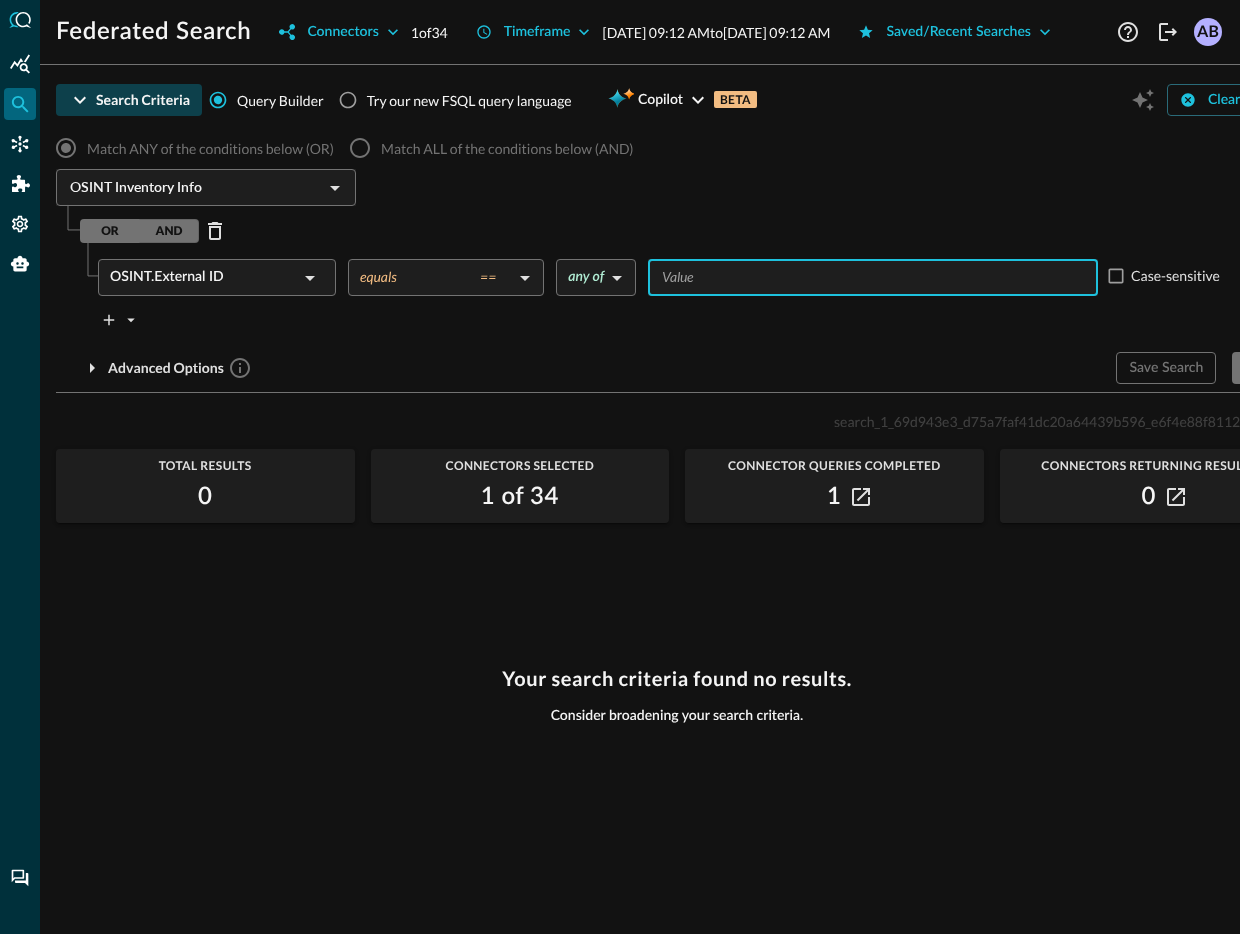 click on "Search Criteria Query Builder Try our new FSQL query language Copilot BETA Clear Search Match ANY of the conditions below (OR) Match ALL of the conditions below (AND) OSINT Inventory Info ​ OR AND OSINT.External ID ​ equals == equals ​ any of ANY ​ ​ Case-sensitive Advanced Options Save Search Search Which Related Record Types are you interested in? All Related Record Types Enrichments Metadata OSINT Unmapped" at bounding box center [677, 237] 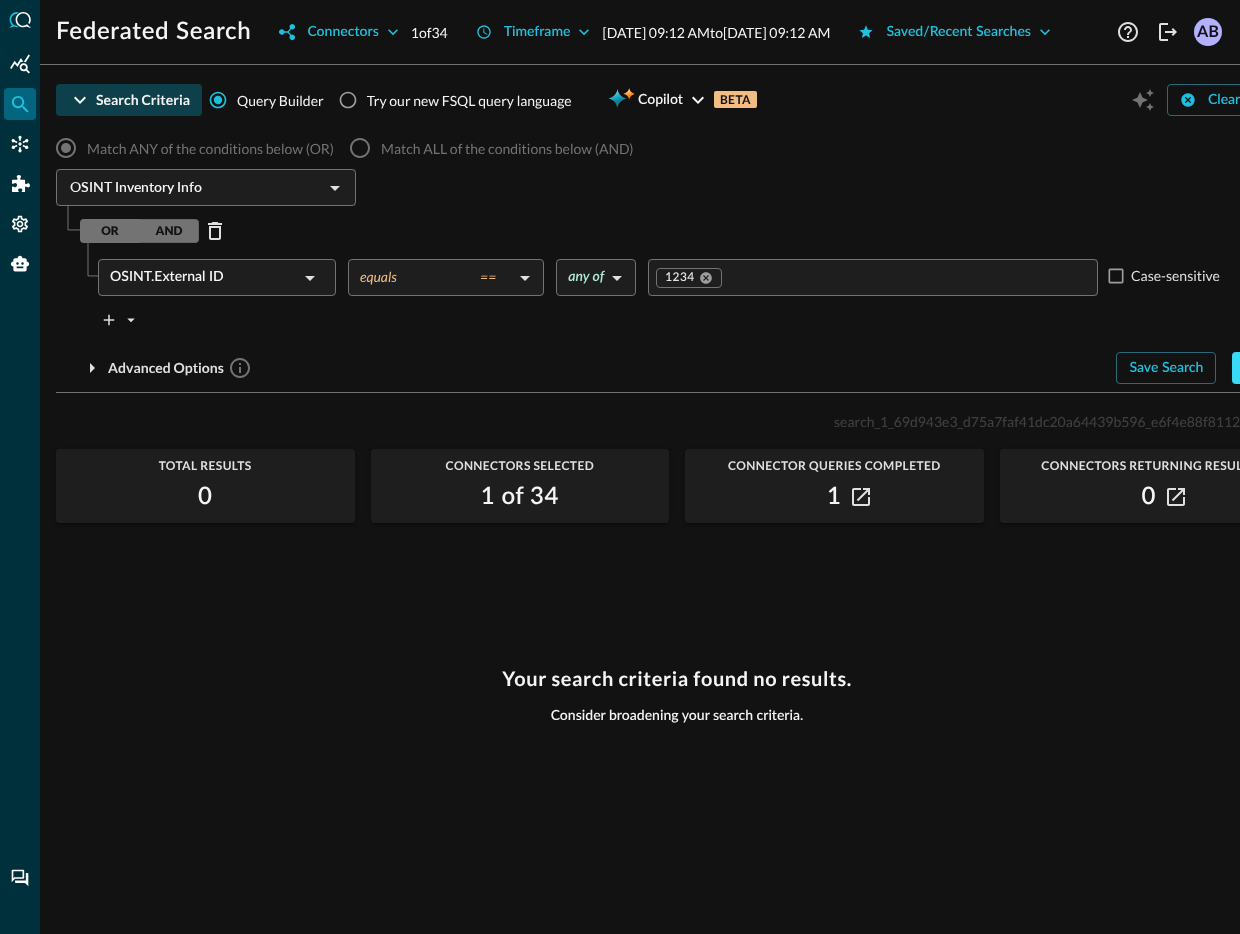 click on "Search" at bounding box center (1265, 368) 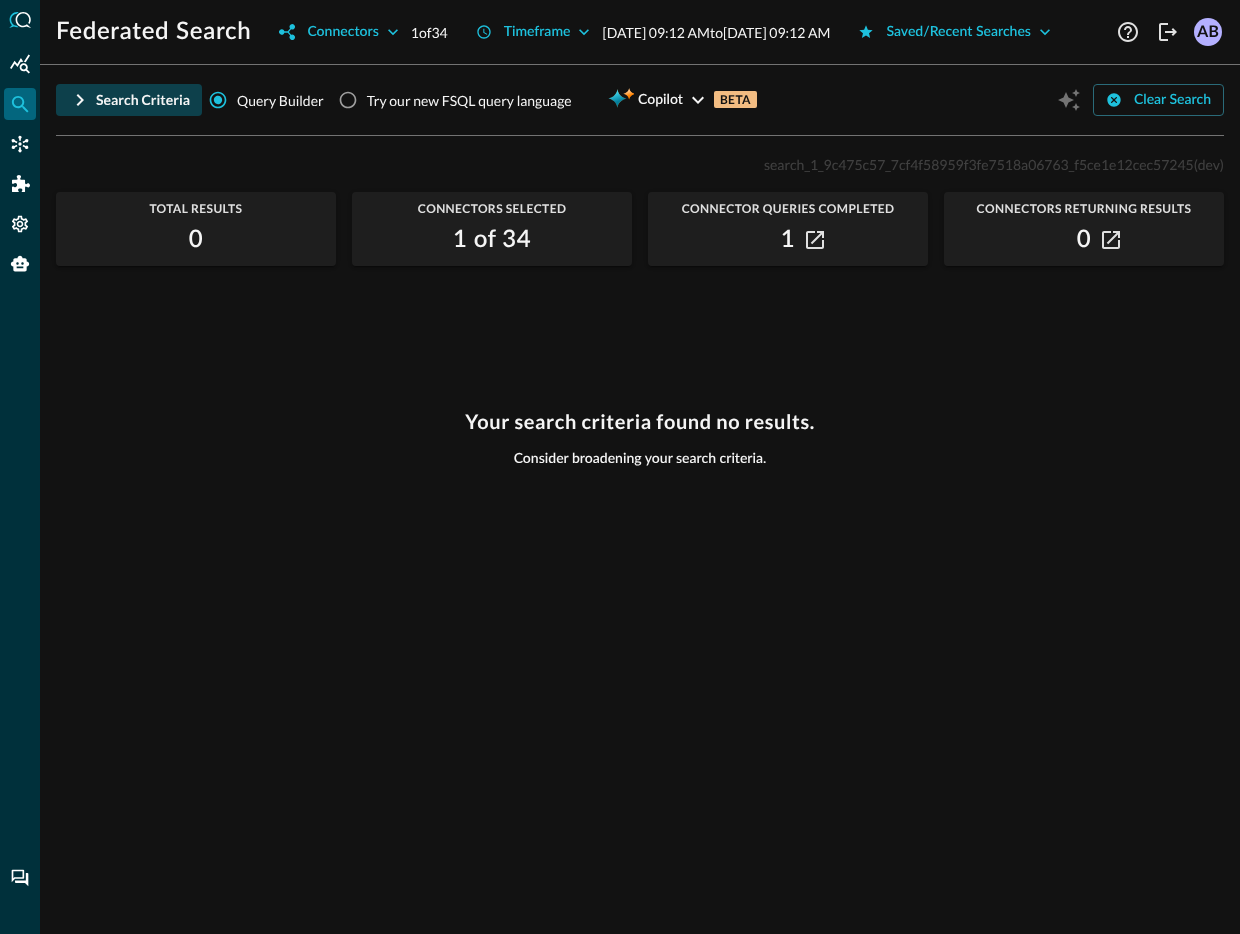 click on "Search Criteria" at bounding box center [143, 100] 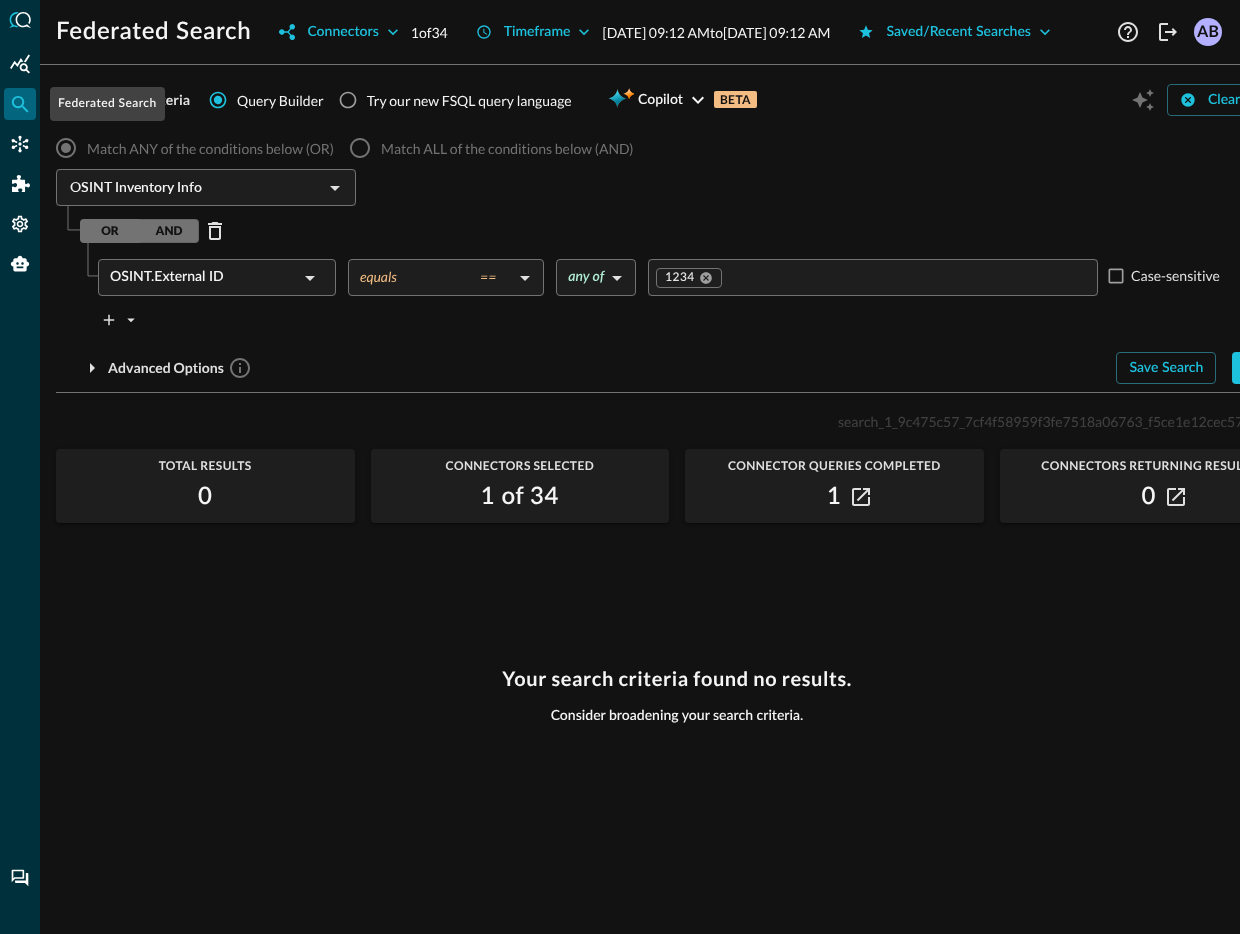 click at bounding box center [20, 104] 